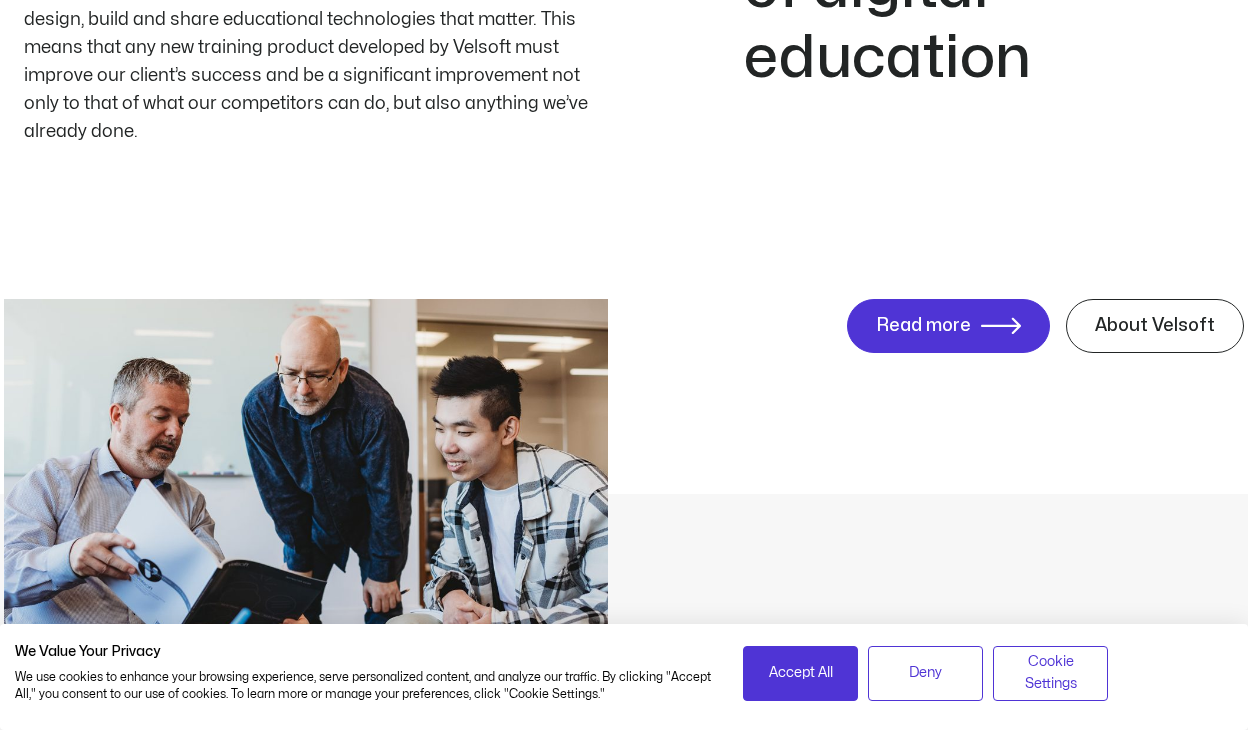 scroll, scrollTop: 1818, scrollLeft: 0, axis: vertical 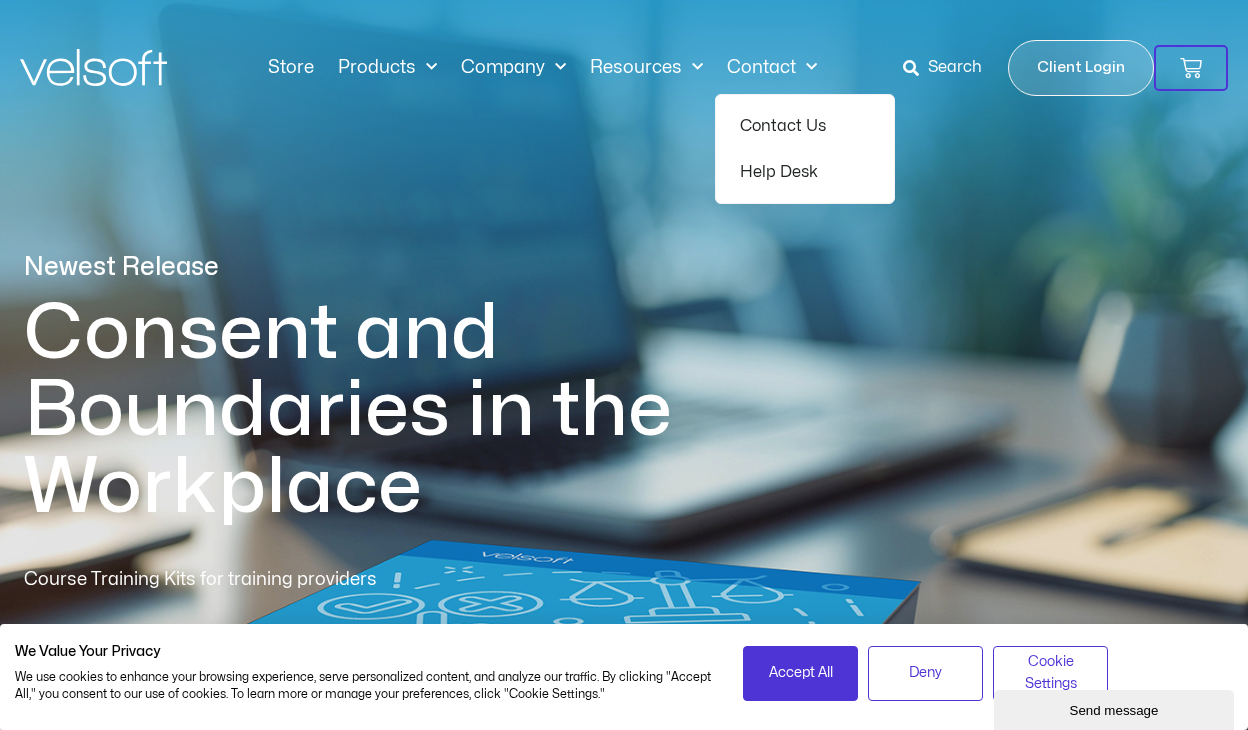 click on "Contact" 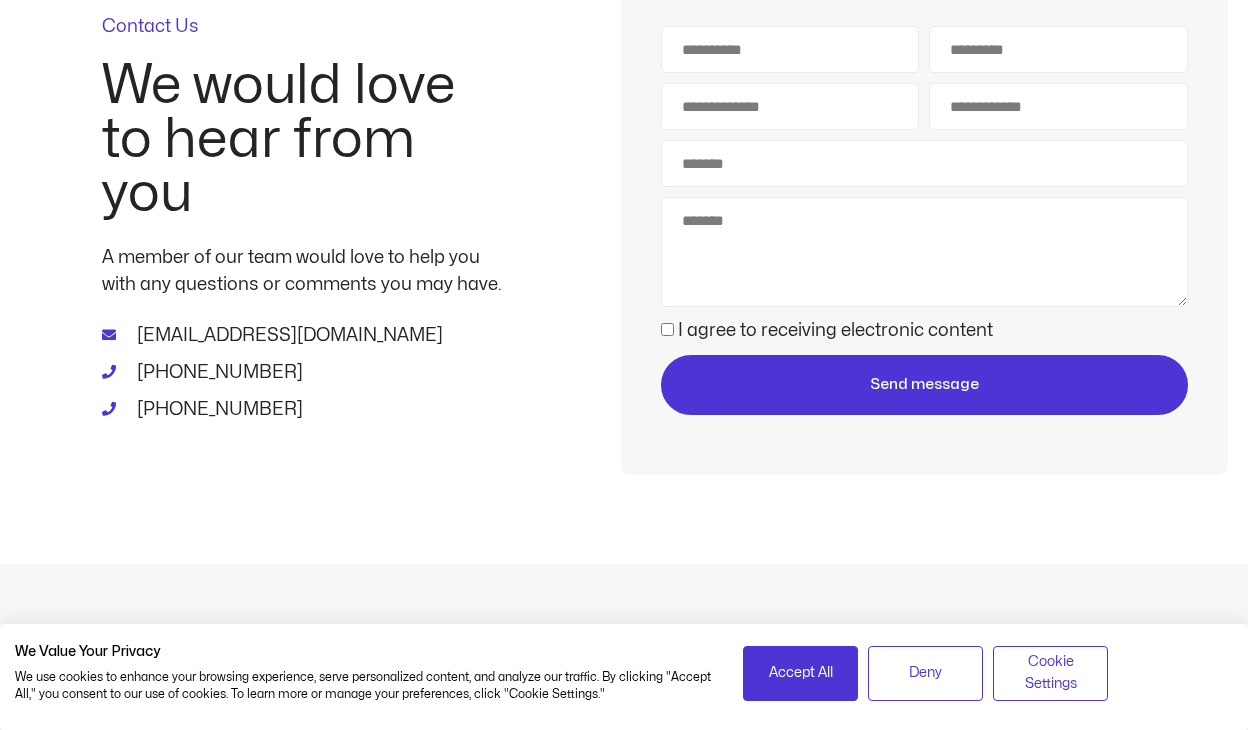 scroll, scrollTop: 259, scrollLeft: 0, axis: vertical 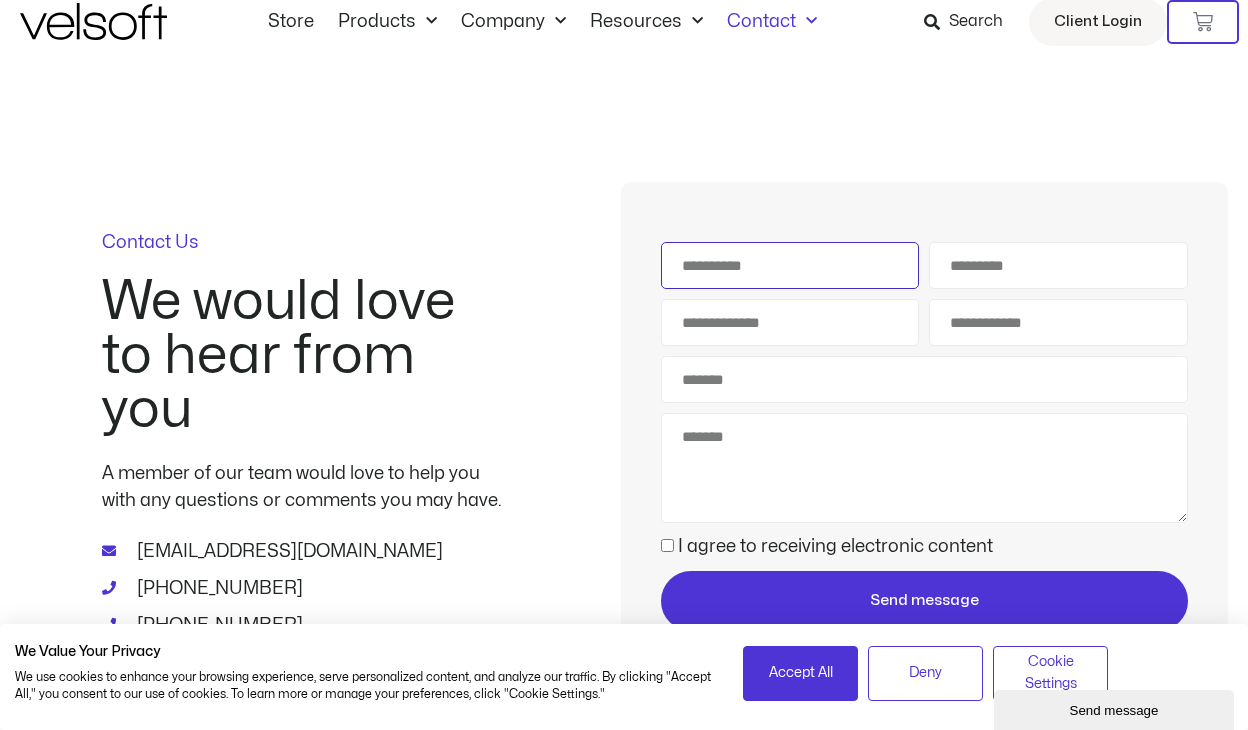 click on "First Name" at bounding box center [790, 265] 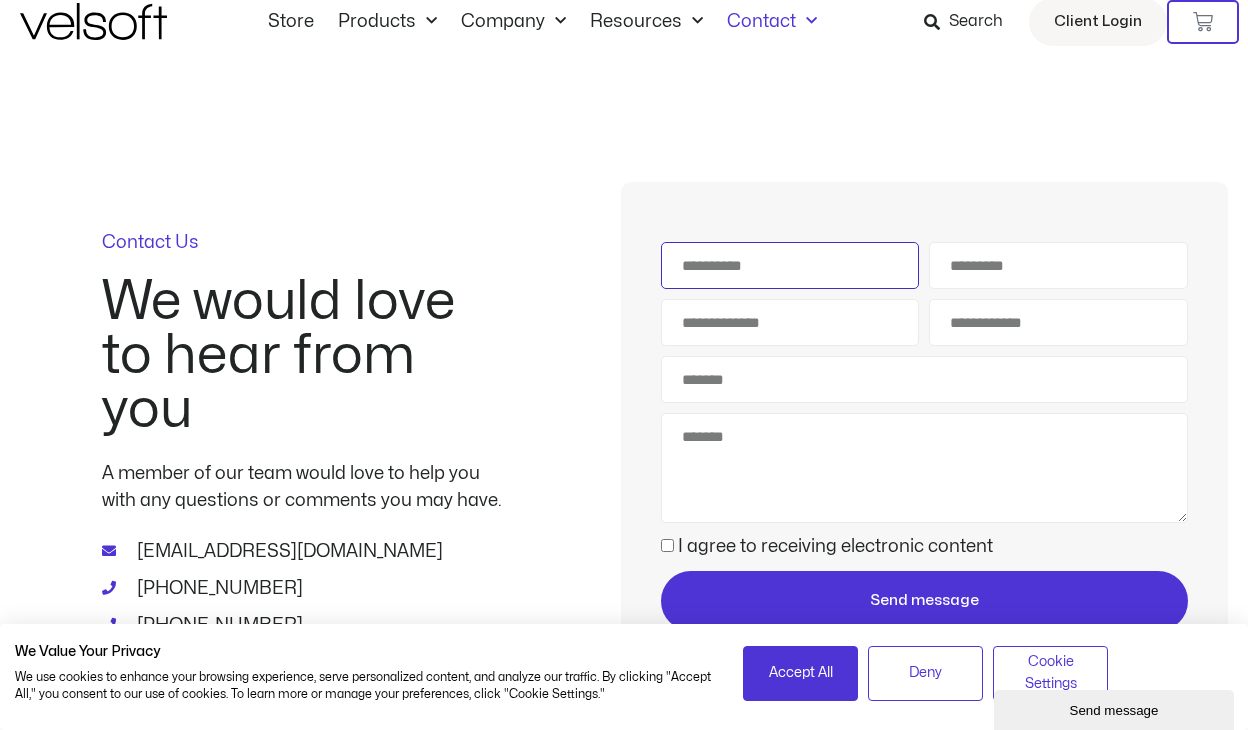 type on "*****" 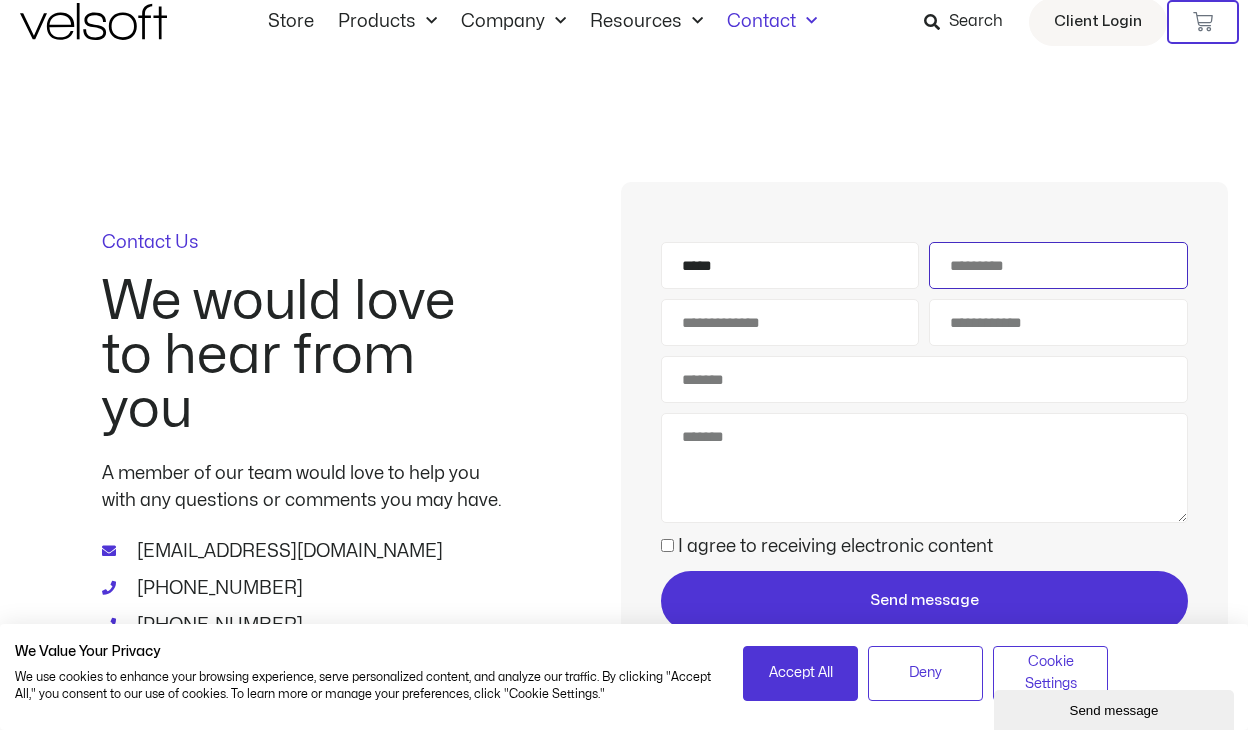 type on "******" 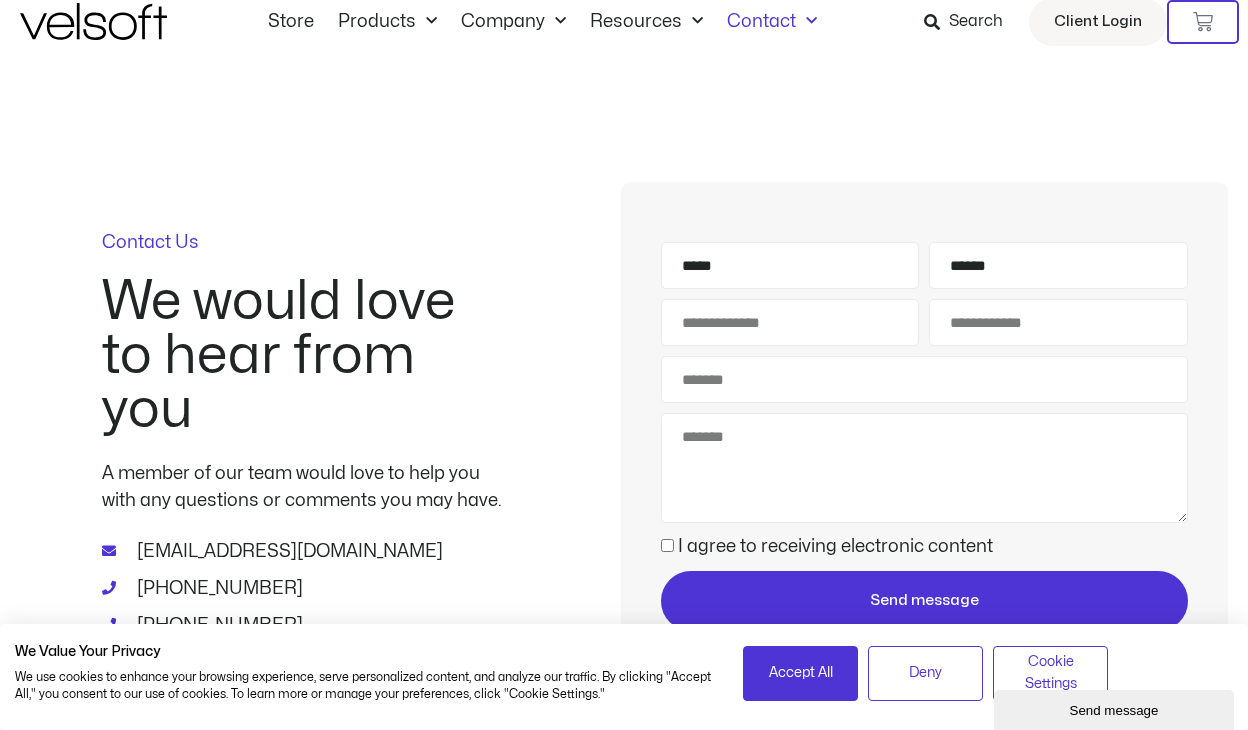 type on "**********" 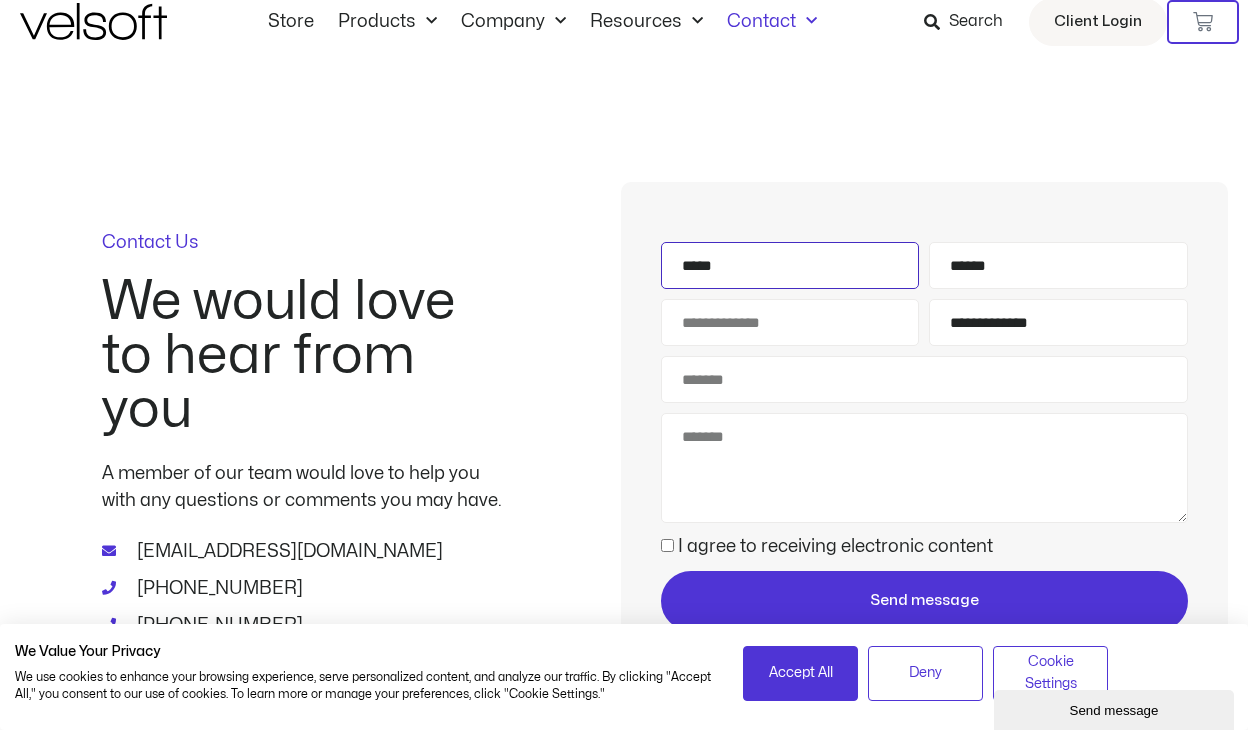 click on "*****" at bounding box center (790, 265) 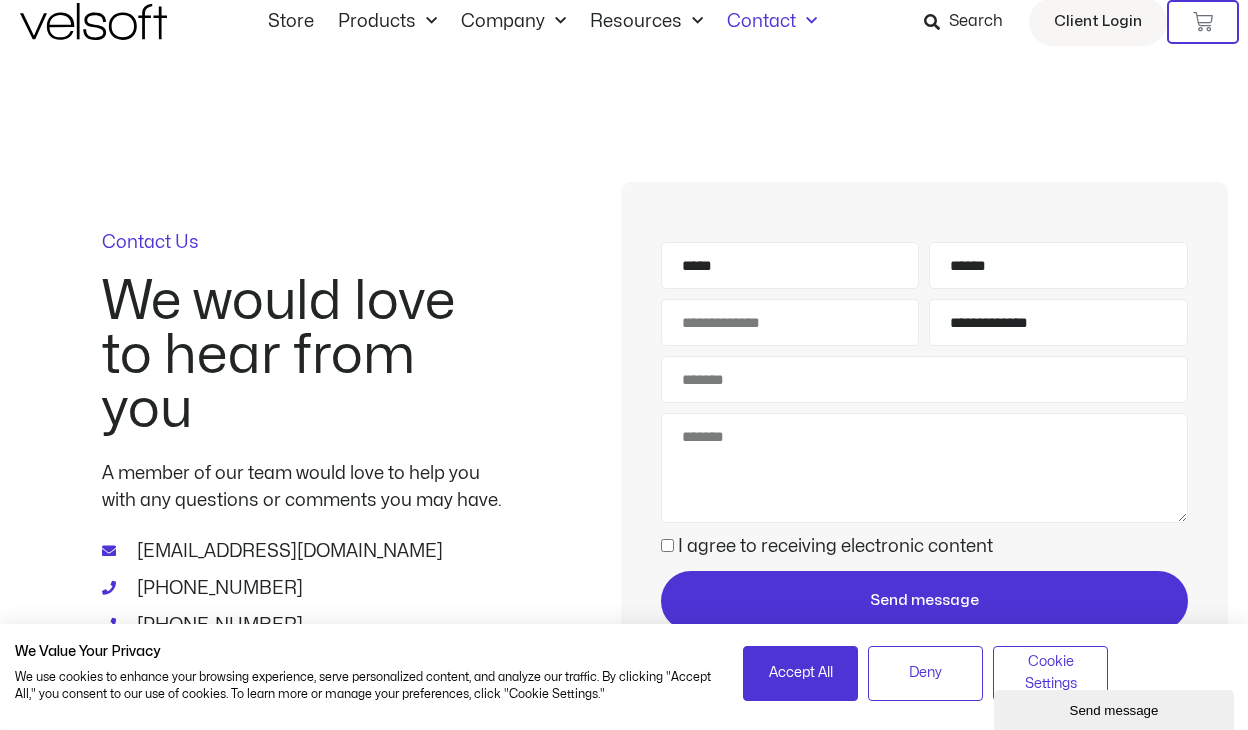 click on "Contact Us
We would love to hear from you
A member of our team would love to help you with any questions or comments you may have.
info@velsoft.com
1-800-730-7115
1-902-755-1884" at bounding box center (302, 436) 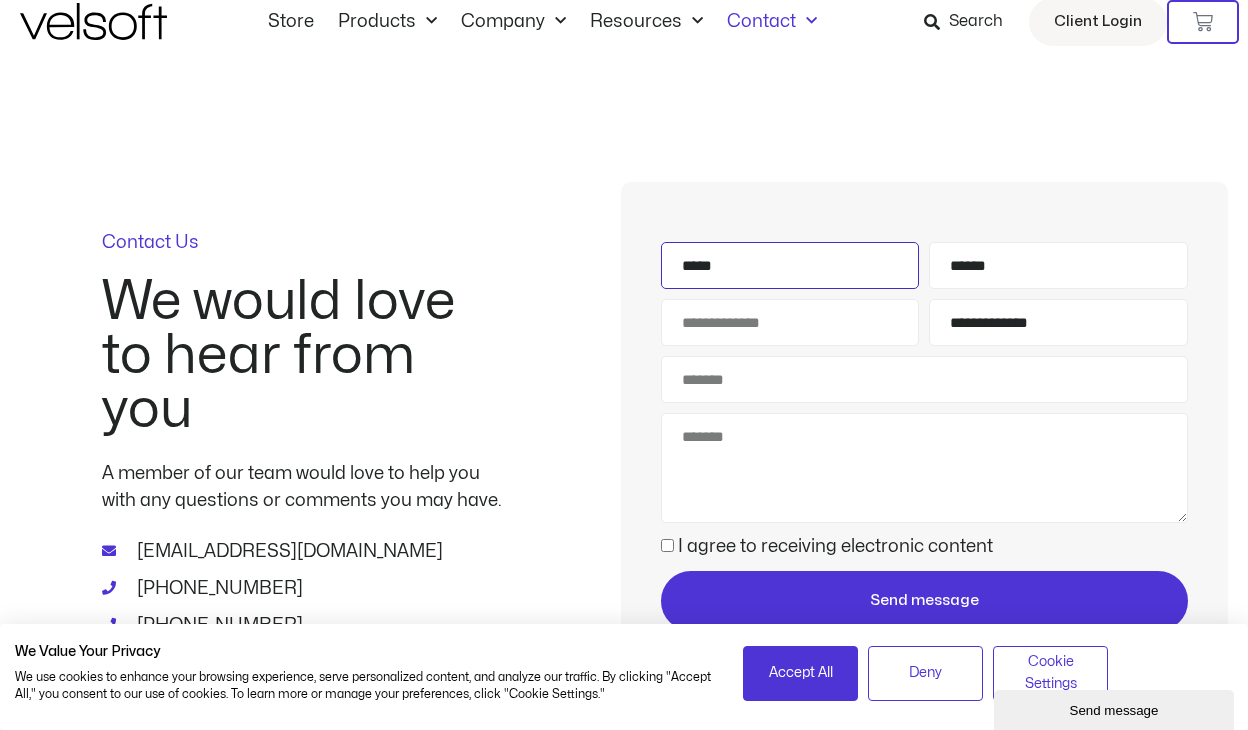 click on "*****" at bounding box center (790, 265) 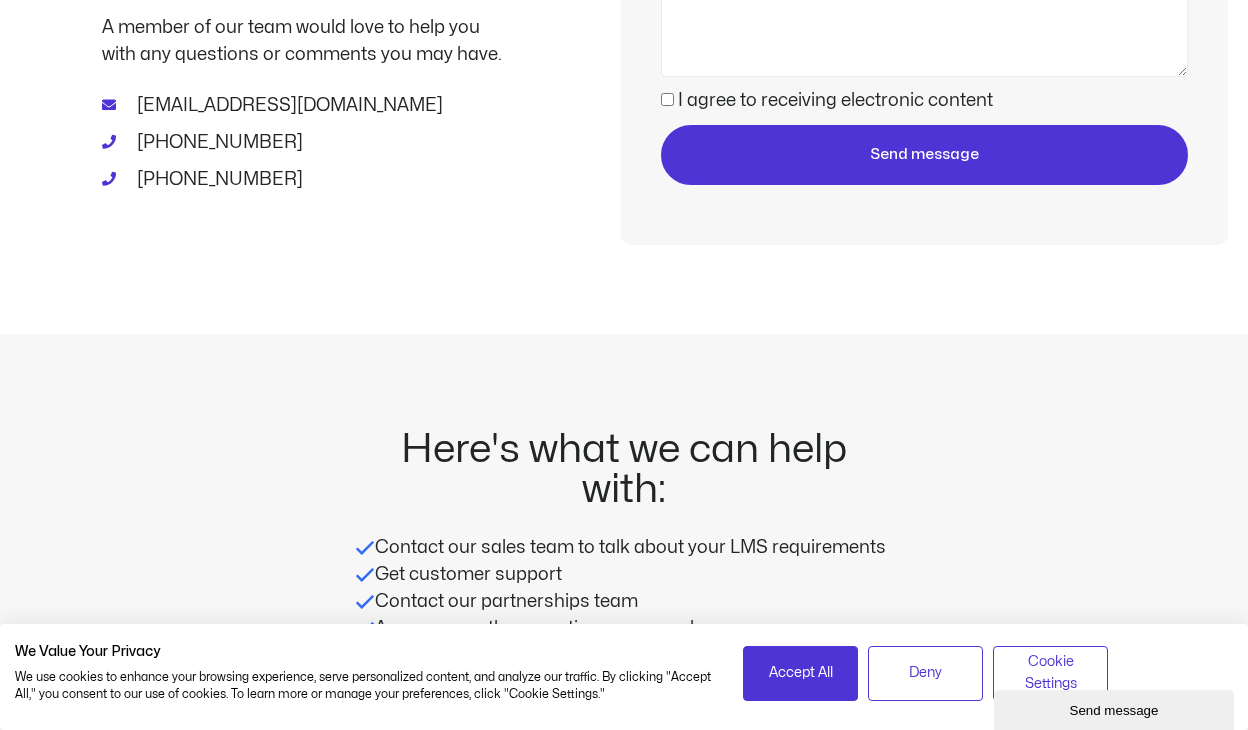 scroll, scrollTop: 0, scrollLeft: 0, axis: both 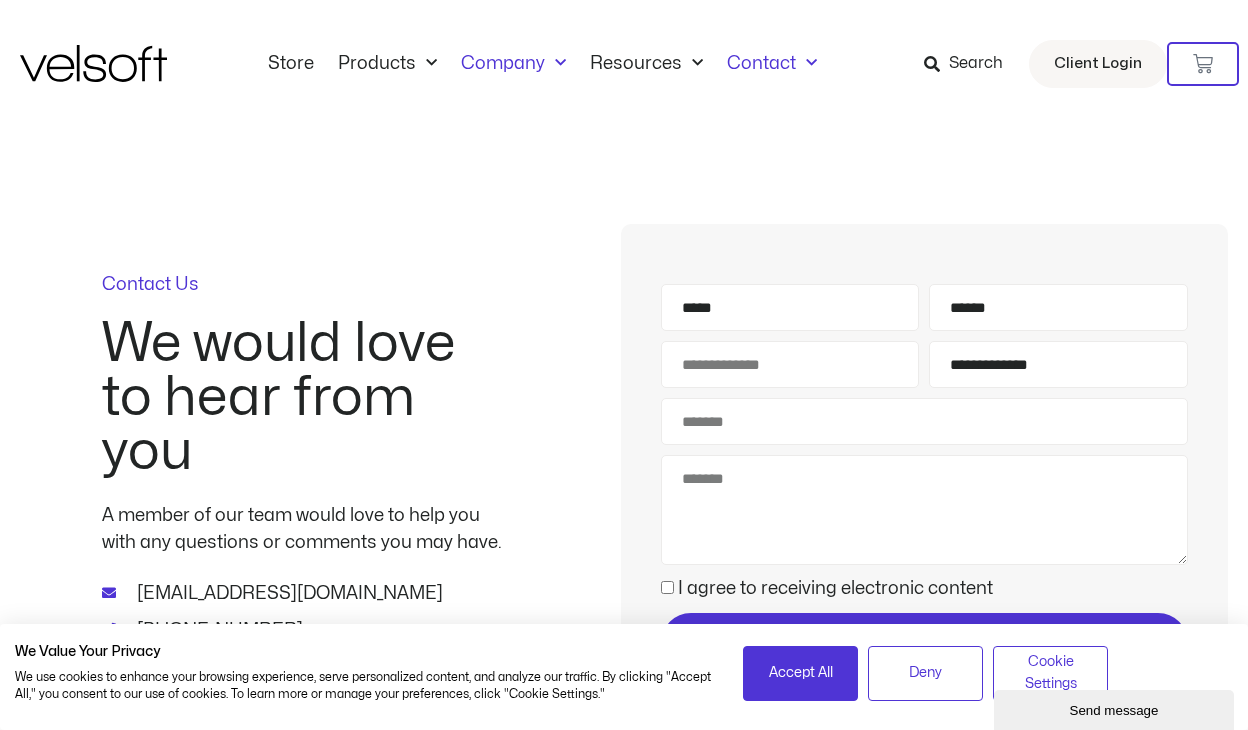 click 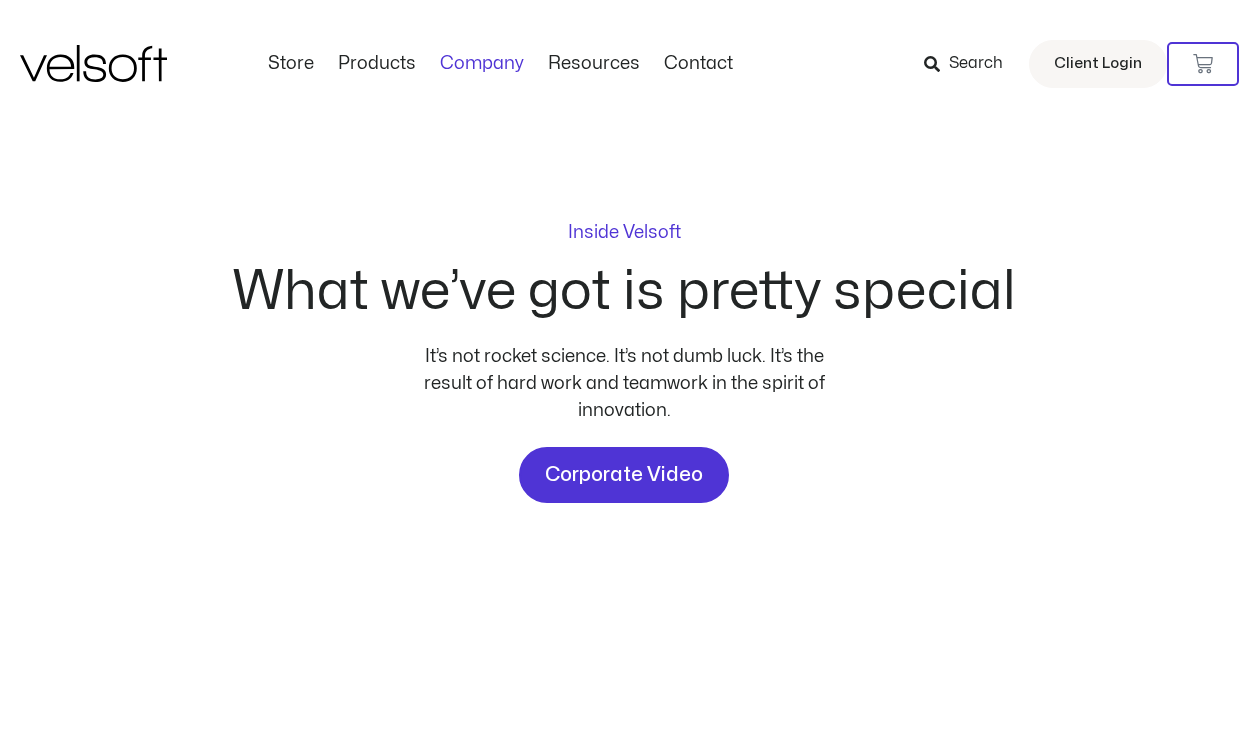 scroll, scrollTop: 0, scrollLeft: 0, axis: both 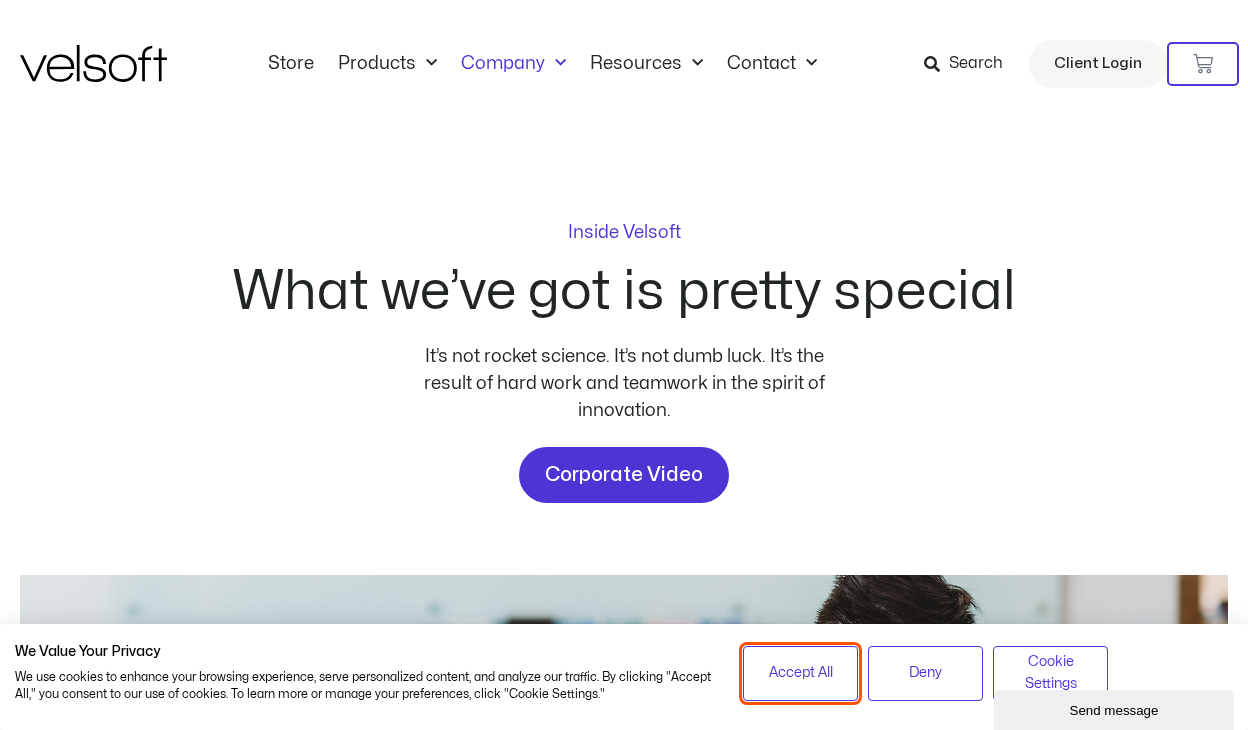 click on "Accept All" at bounding box center [801, 673] 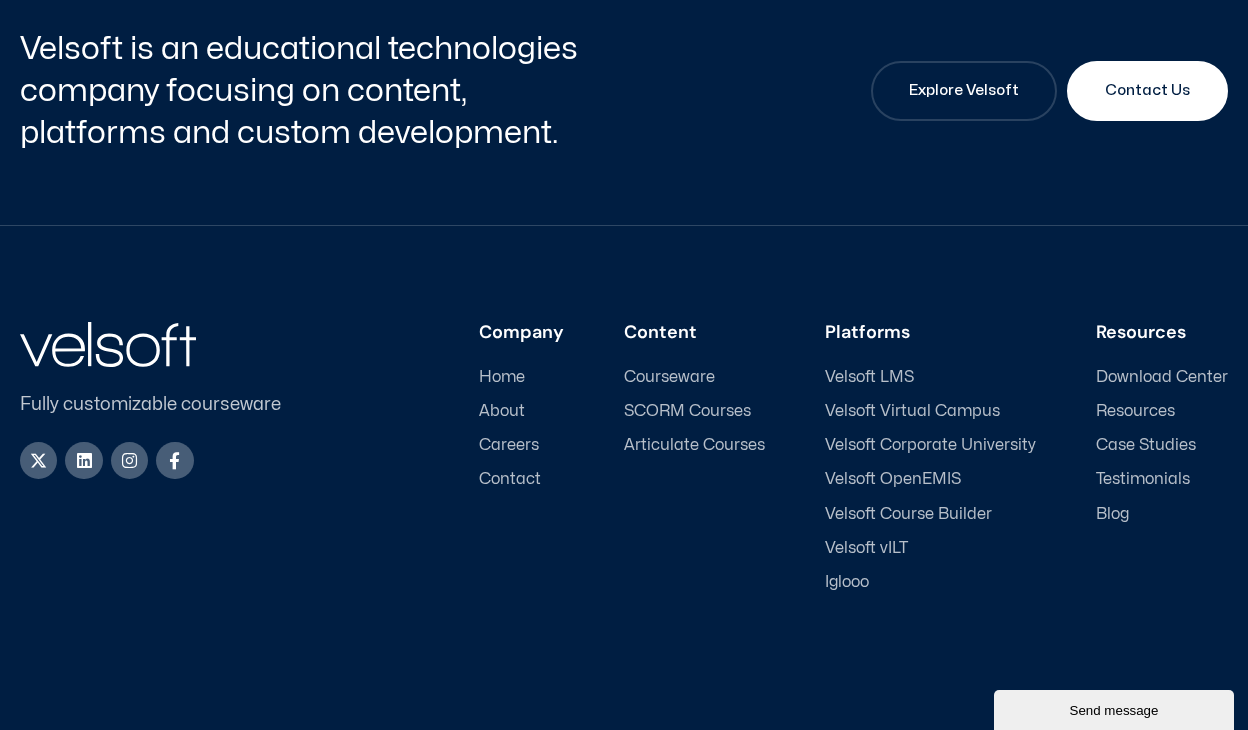 scroll, scrollTop: 6785, scrollLeft: 0, axis: vertical 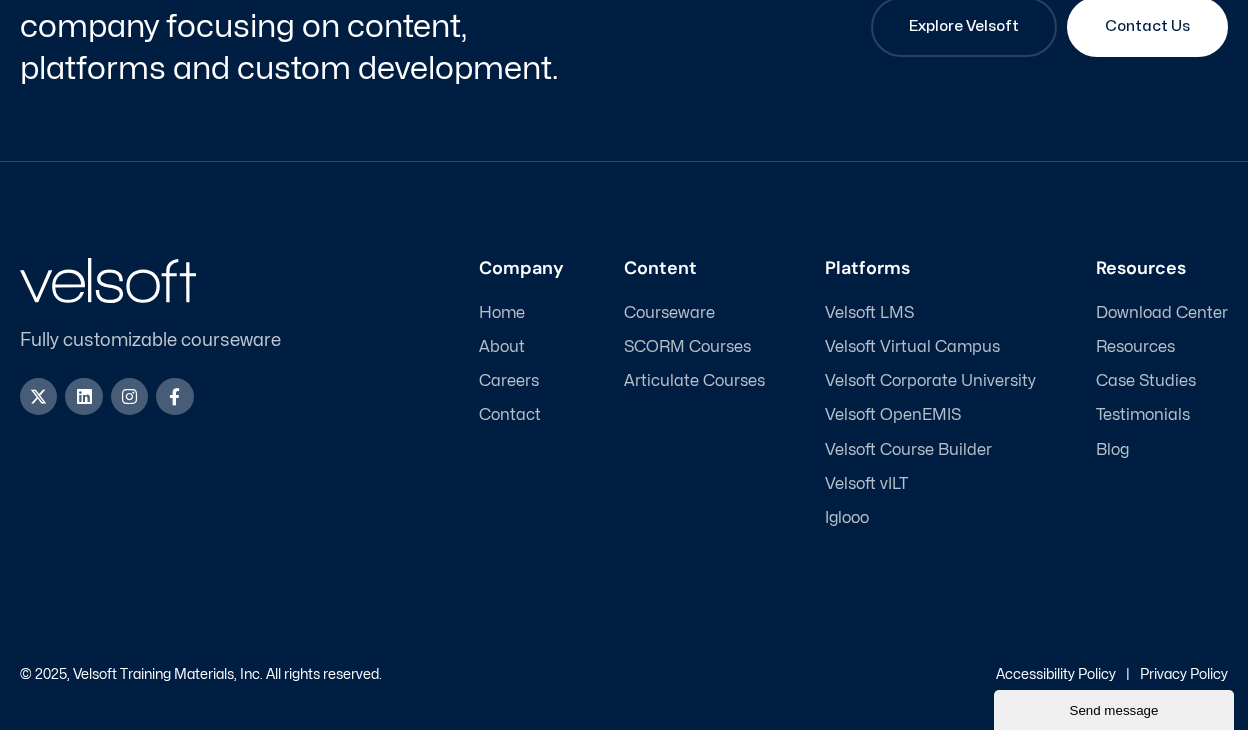 click on "Company
Home
About
Careers
Contact
Content
Courseware
SCORM Courses
Articulate Courses
Platforms
Velsoft LMS
Velsoft Virtual Campus
Velsoft Corporate University" at bounding box center (771, 393) 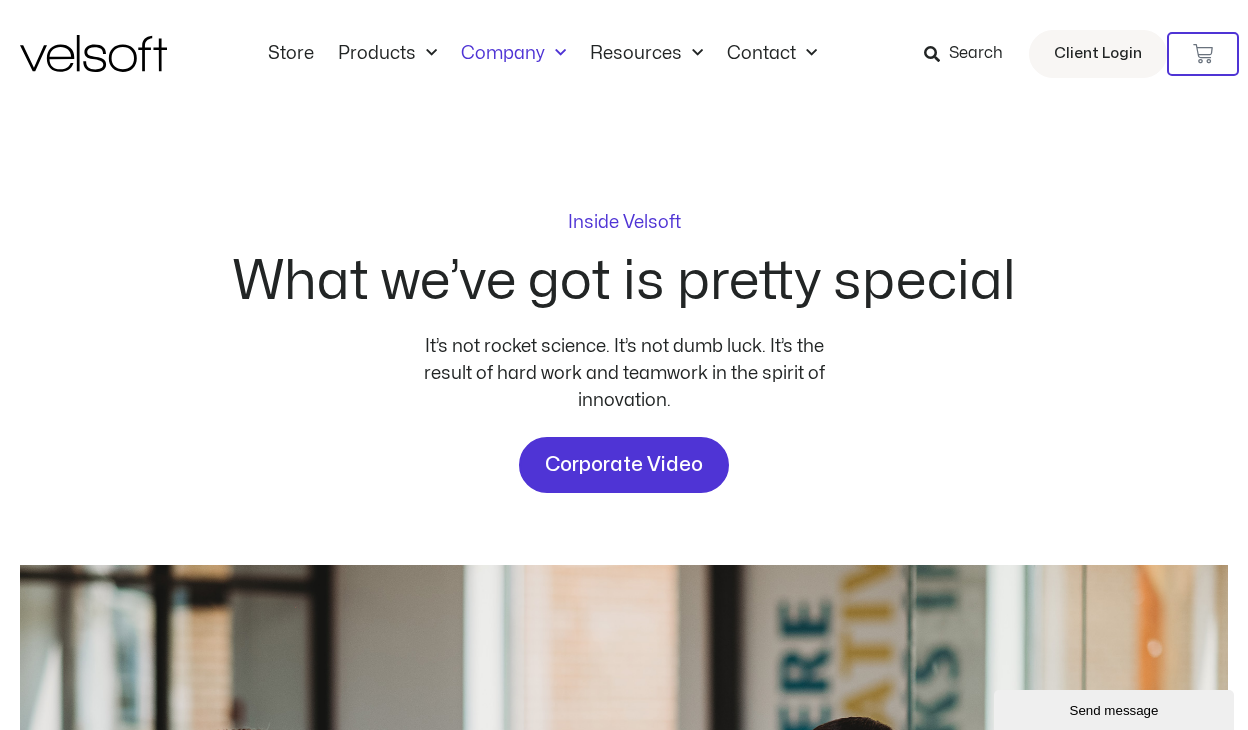 scroll, scrollTop: 0, scrollLeft: 0, axis: both 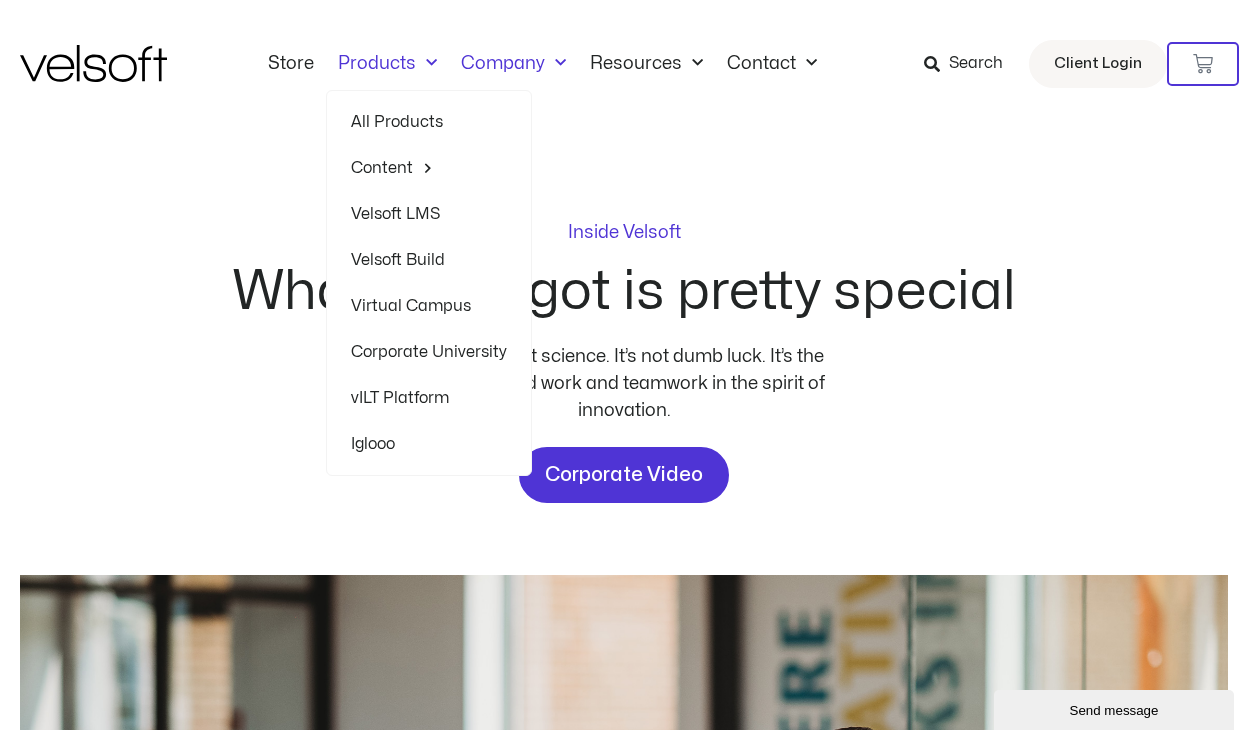 click on "Corporate University" 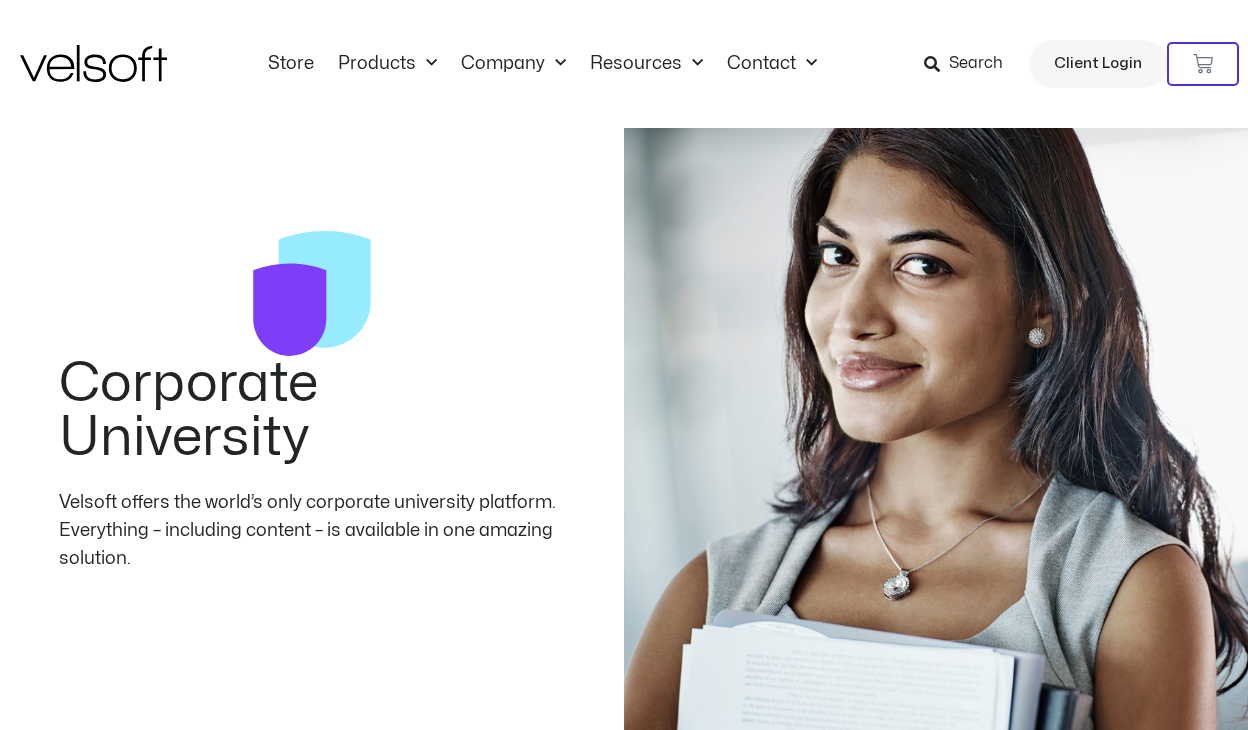 scroll, scrollTop: 0, scrollLeft: 0, axis: both 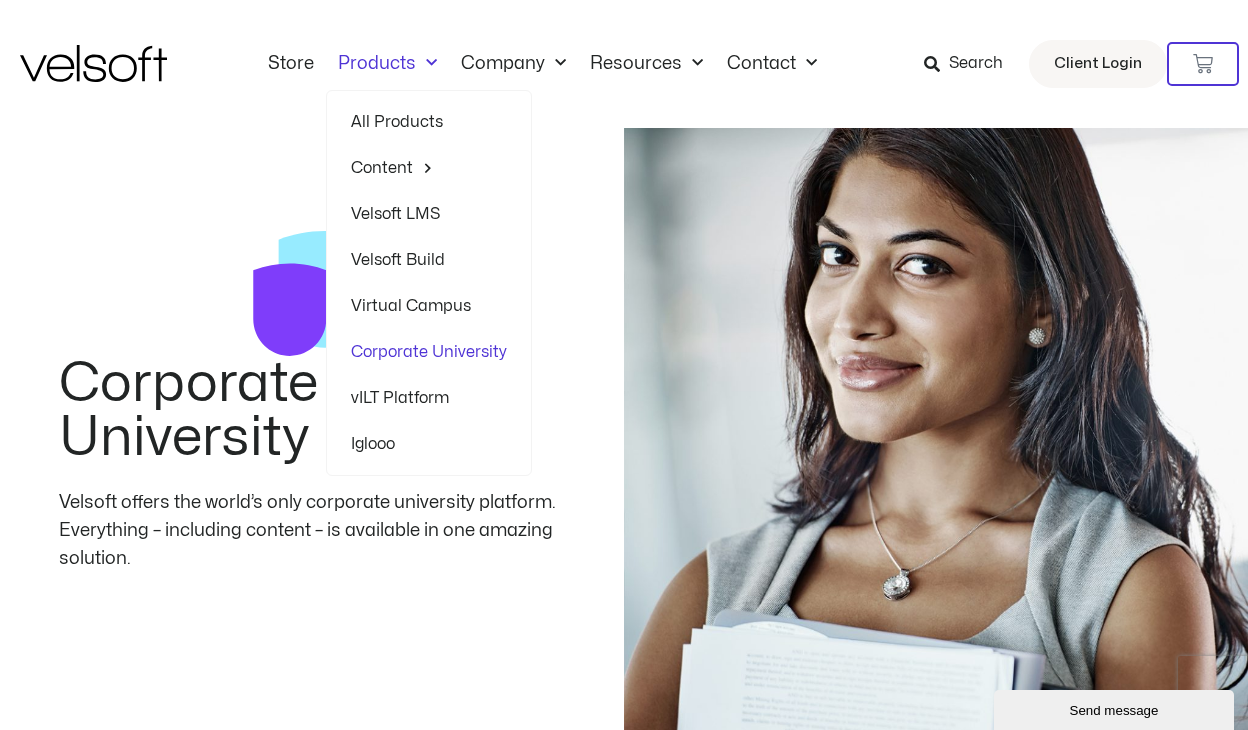 click on "All Products" 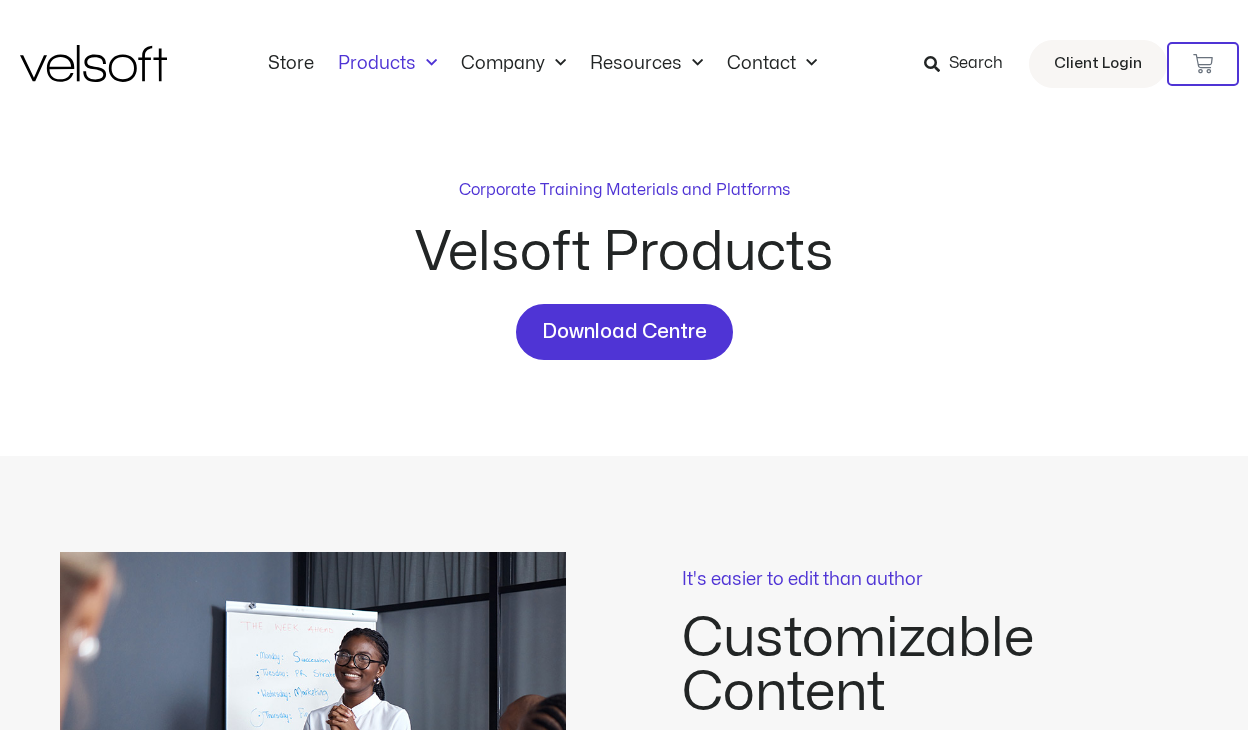scroll, scrollTop: 0, scrollLeft: 0, axis: both 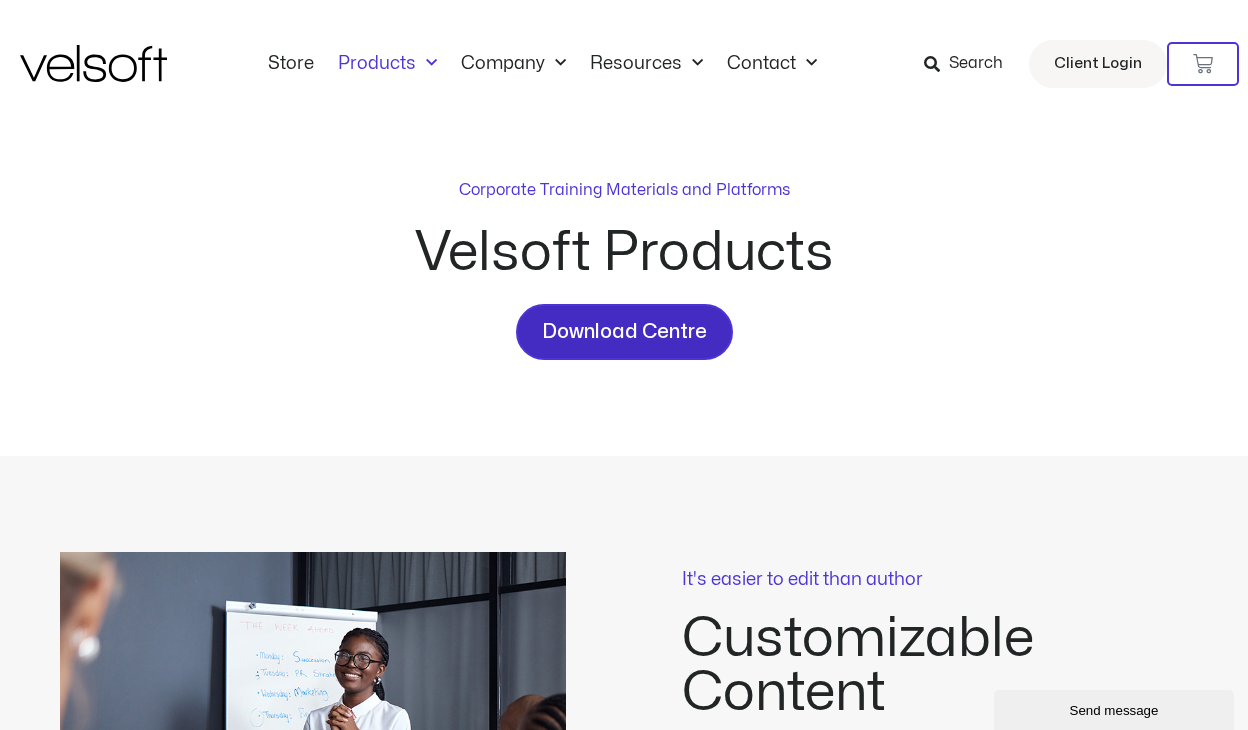 click on "Download Centre" at bounding box center [624, 332] 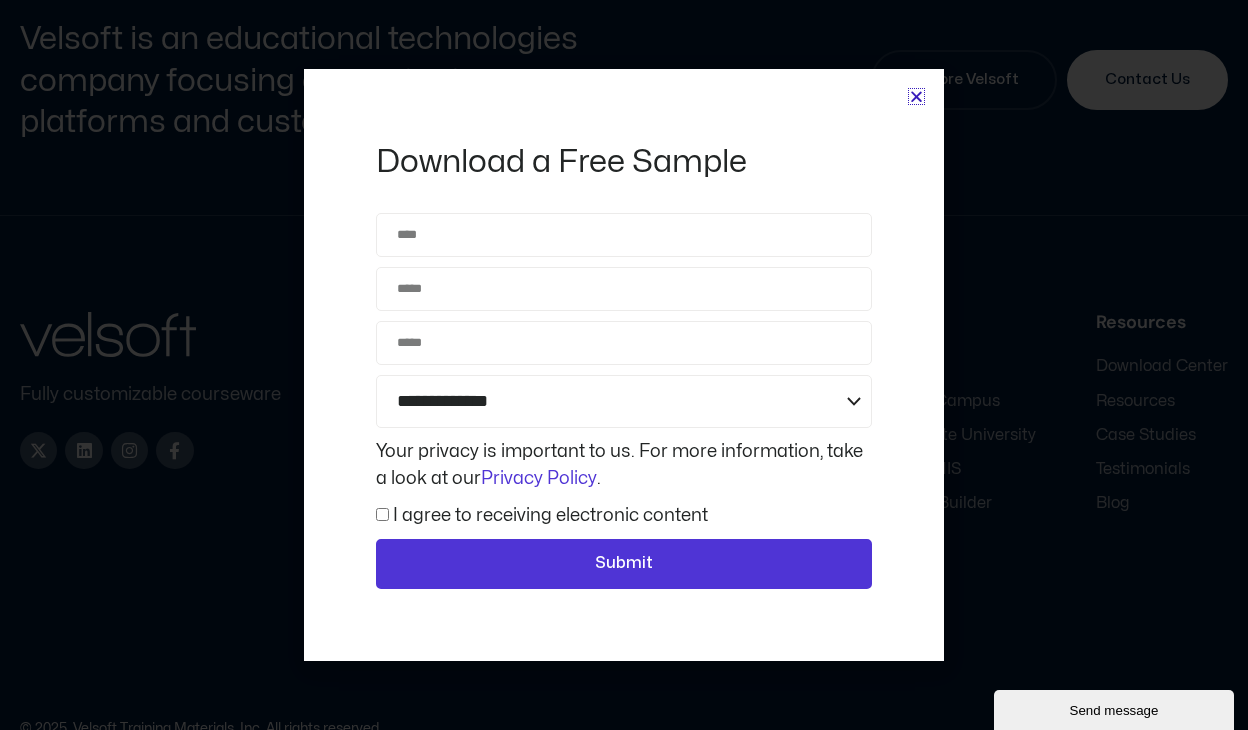 scroll, scrollTop: 5405, scrollLeft: 0, axis: vertical 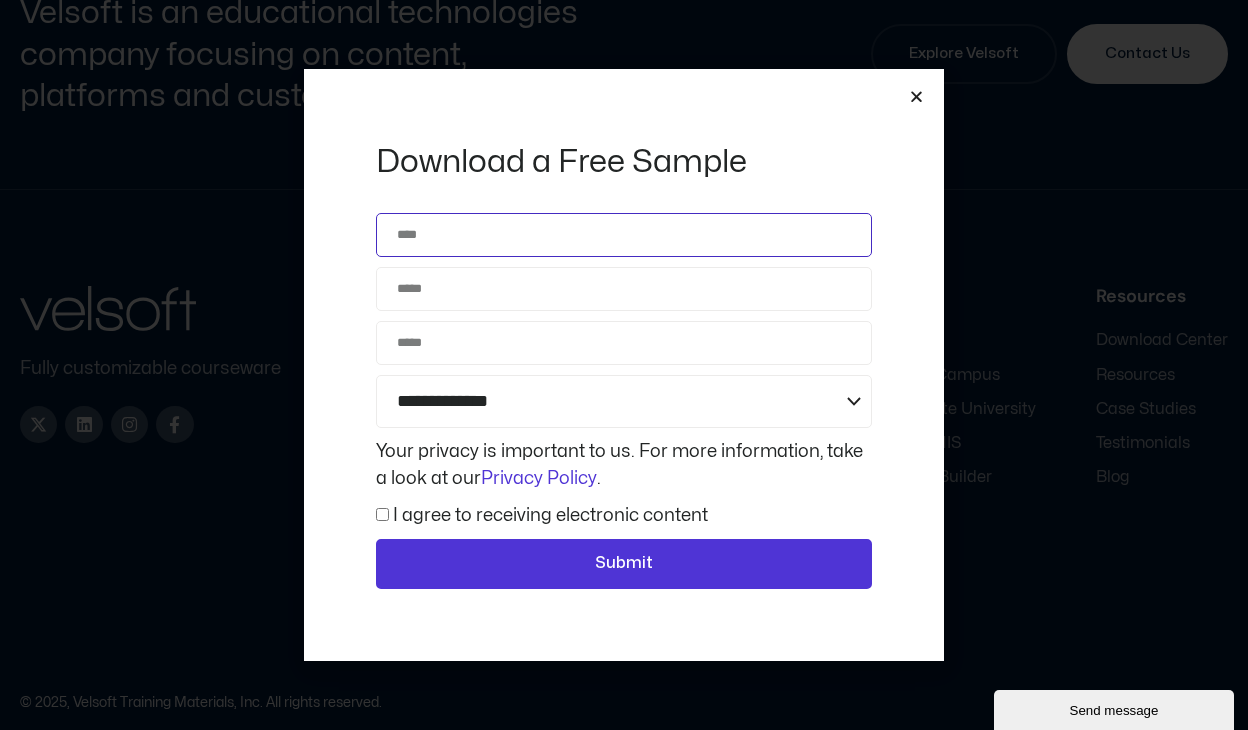 click on "Name" 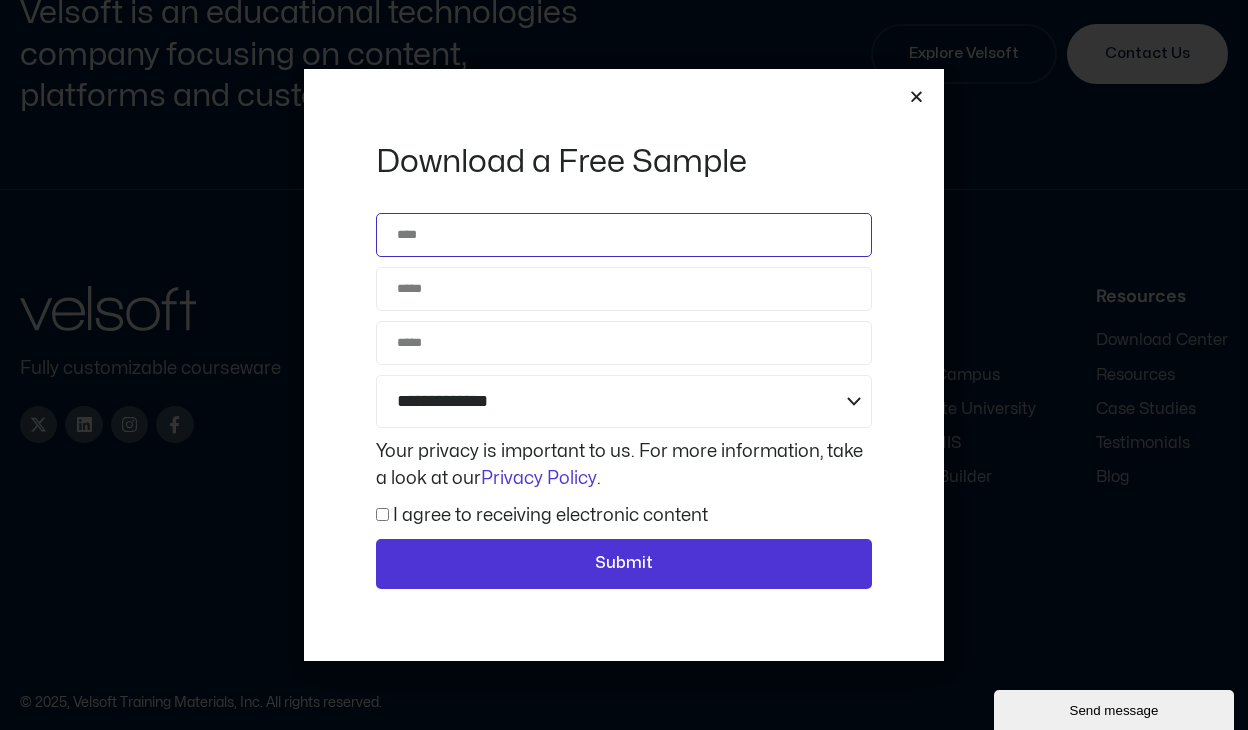 type on "**********" 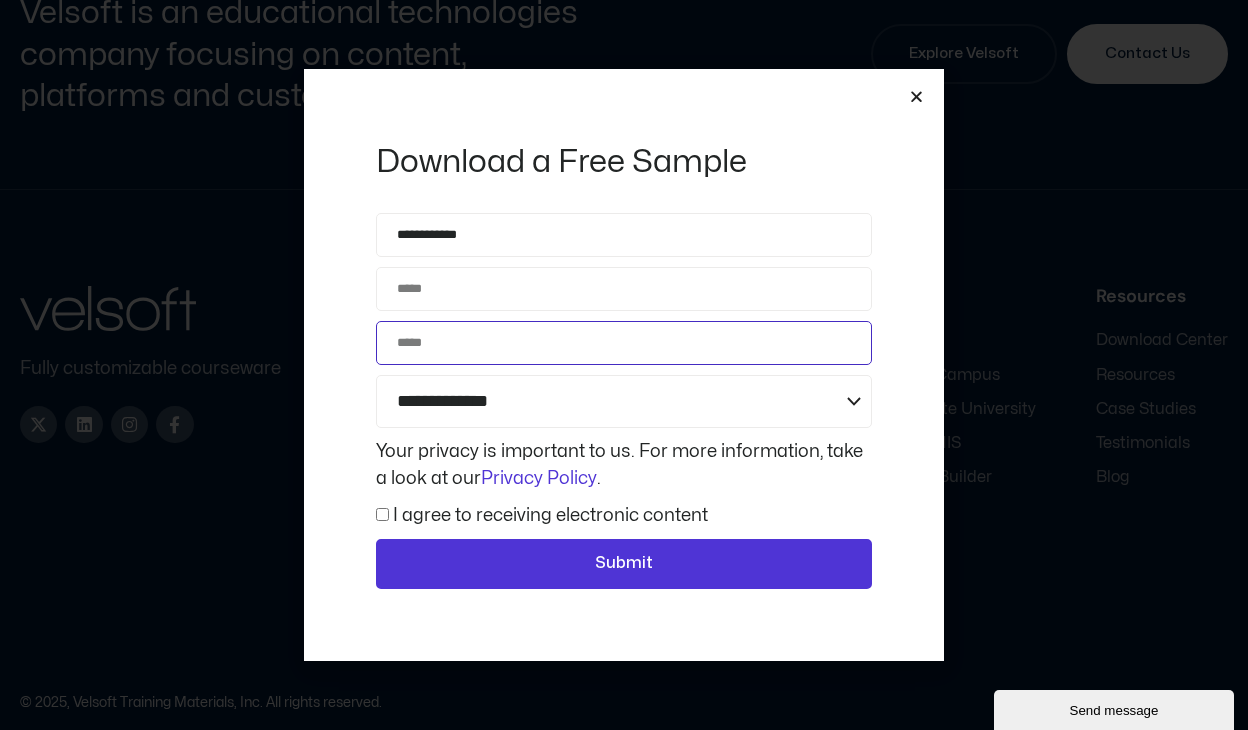 type on "**********" 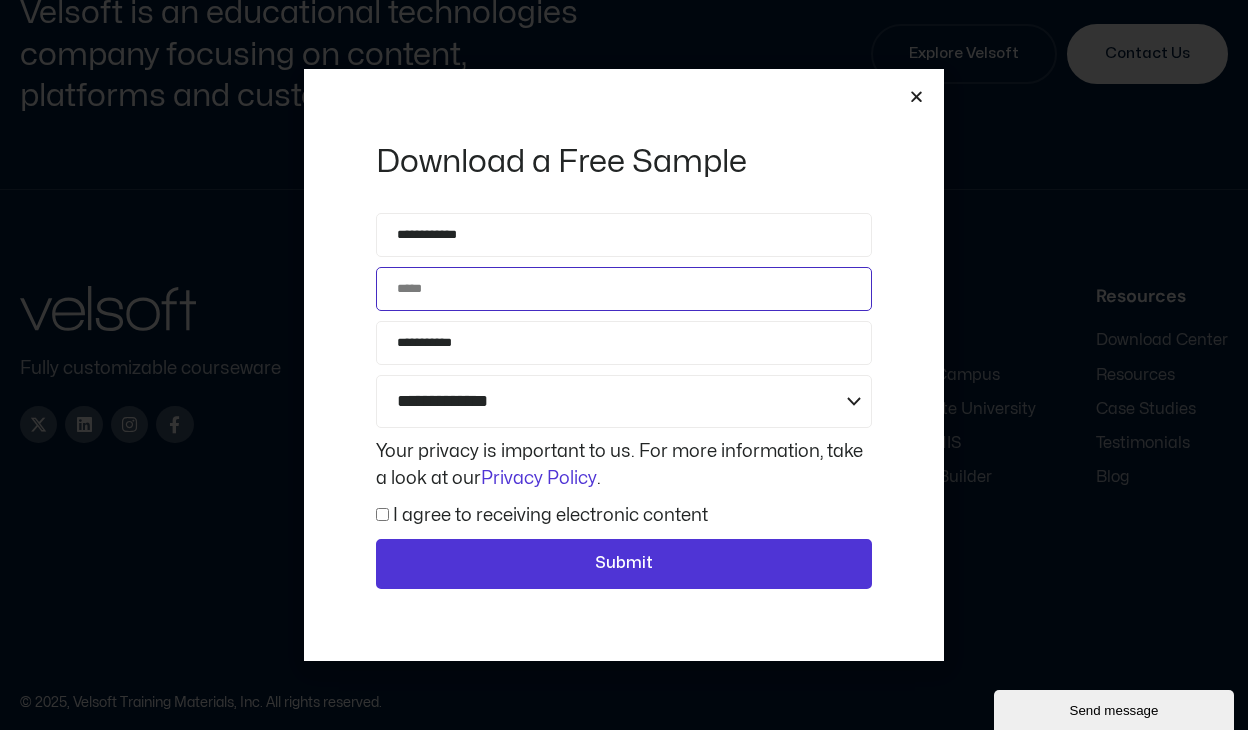 click on "Email" 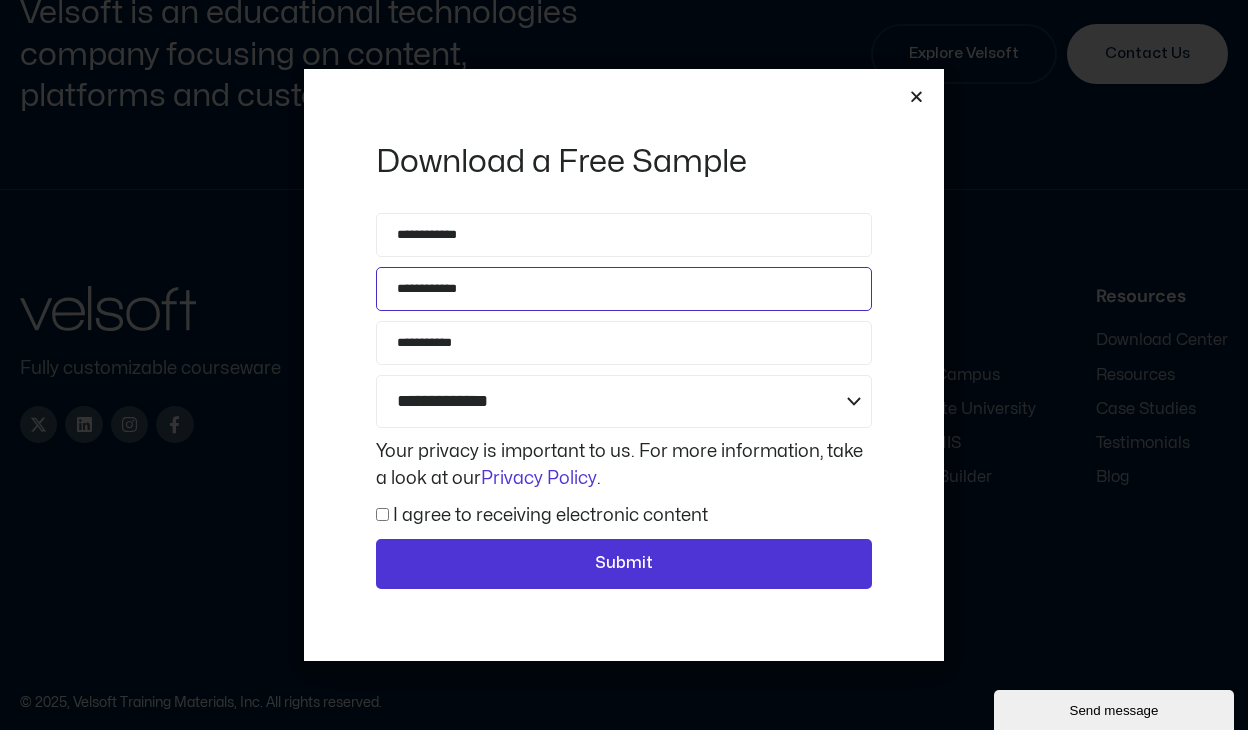 click on "**********" 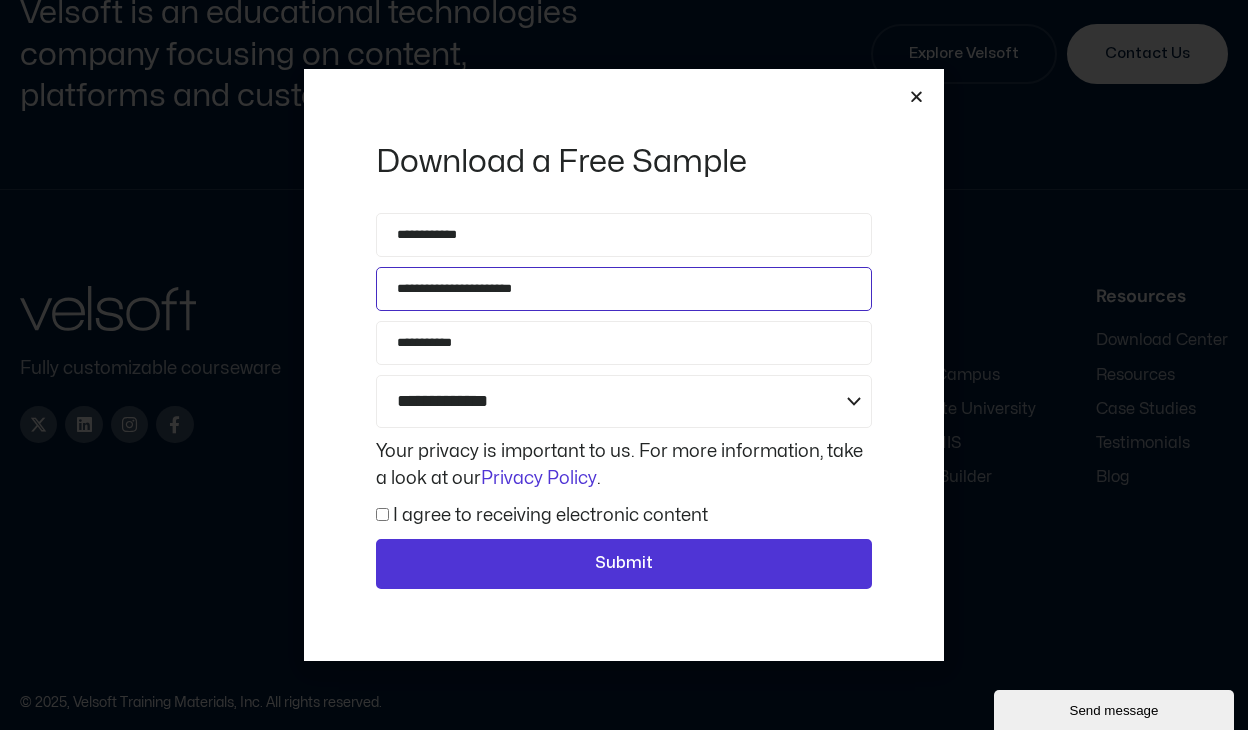 type on "**********" 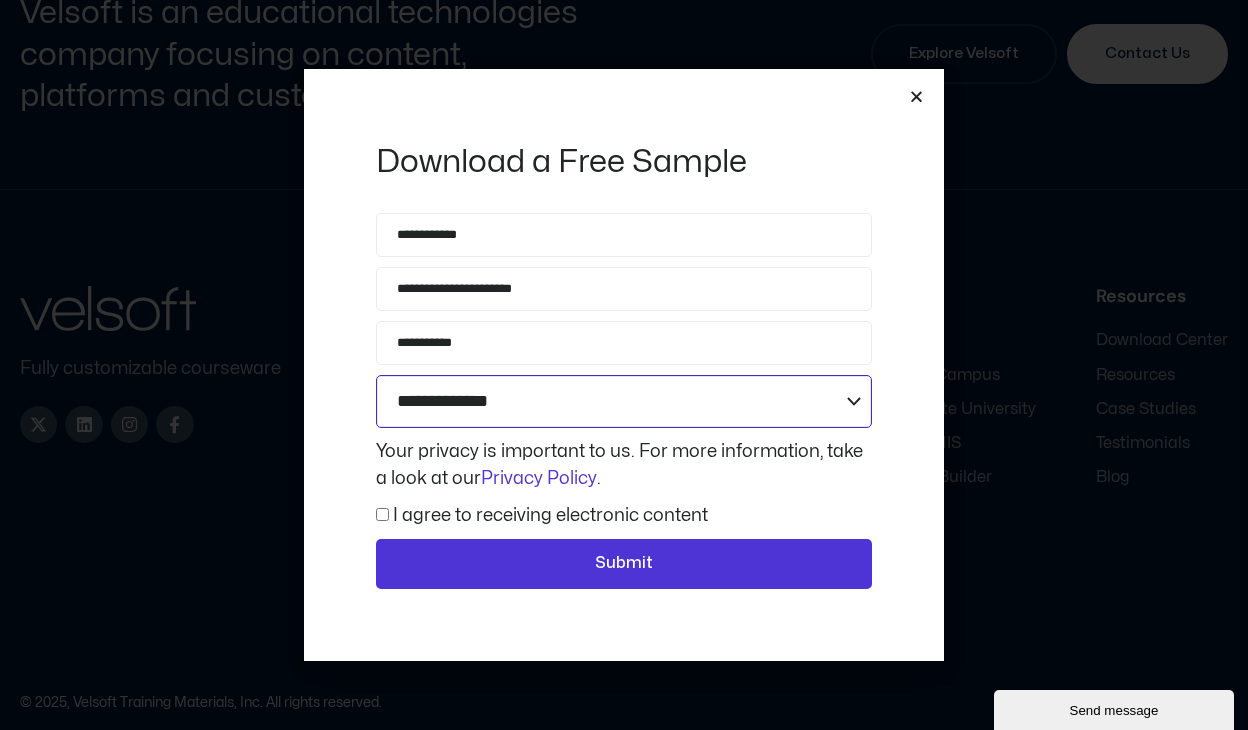 click on "**********" 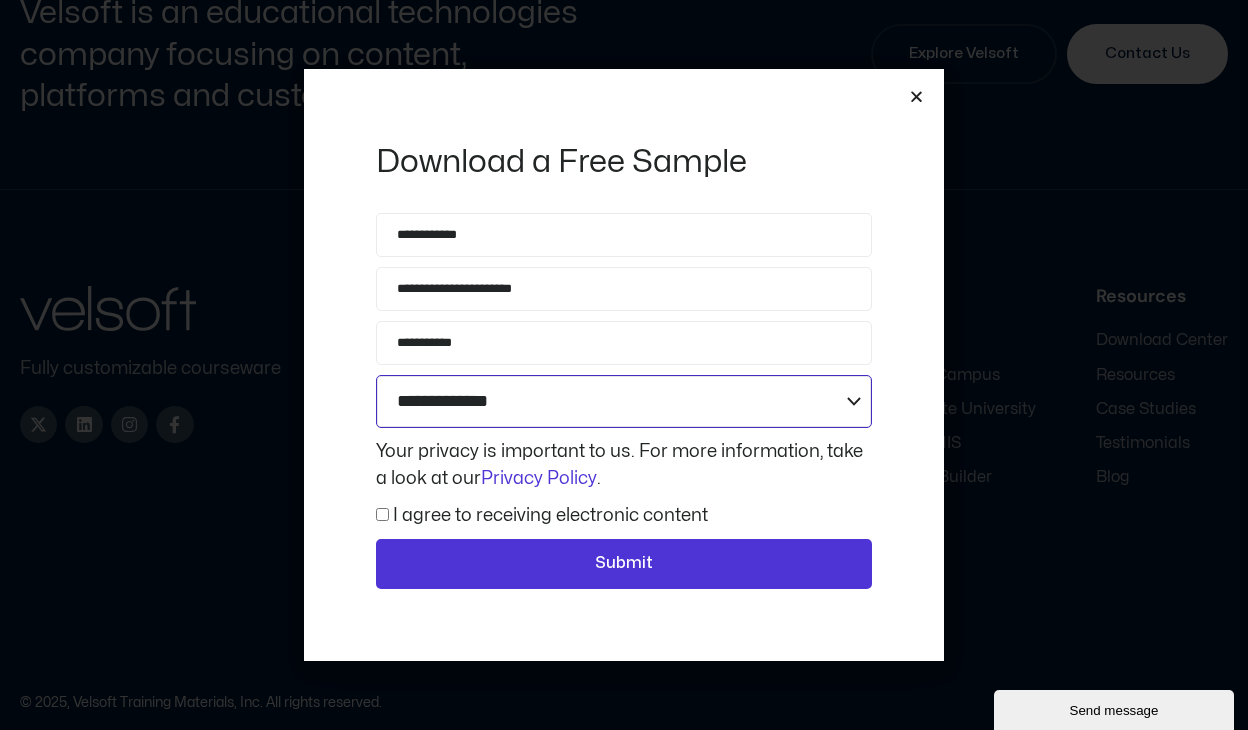 select on "**********" 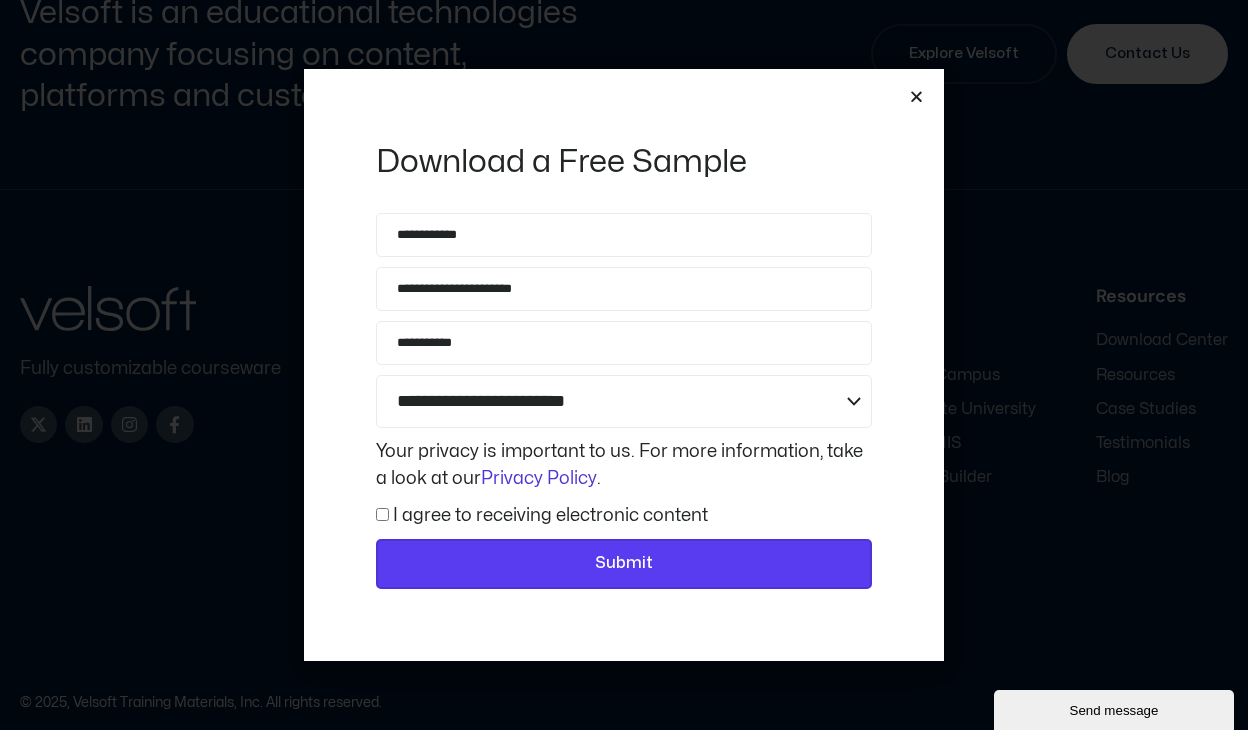 click on "Submit" 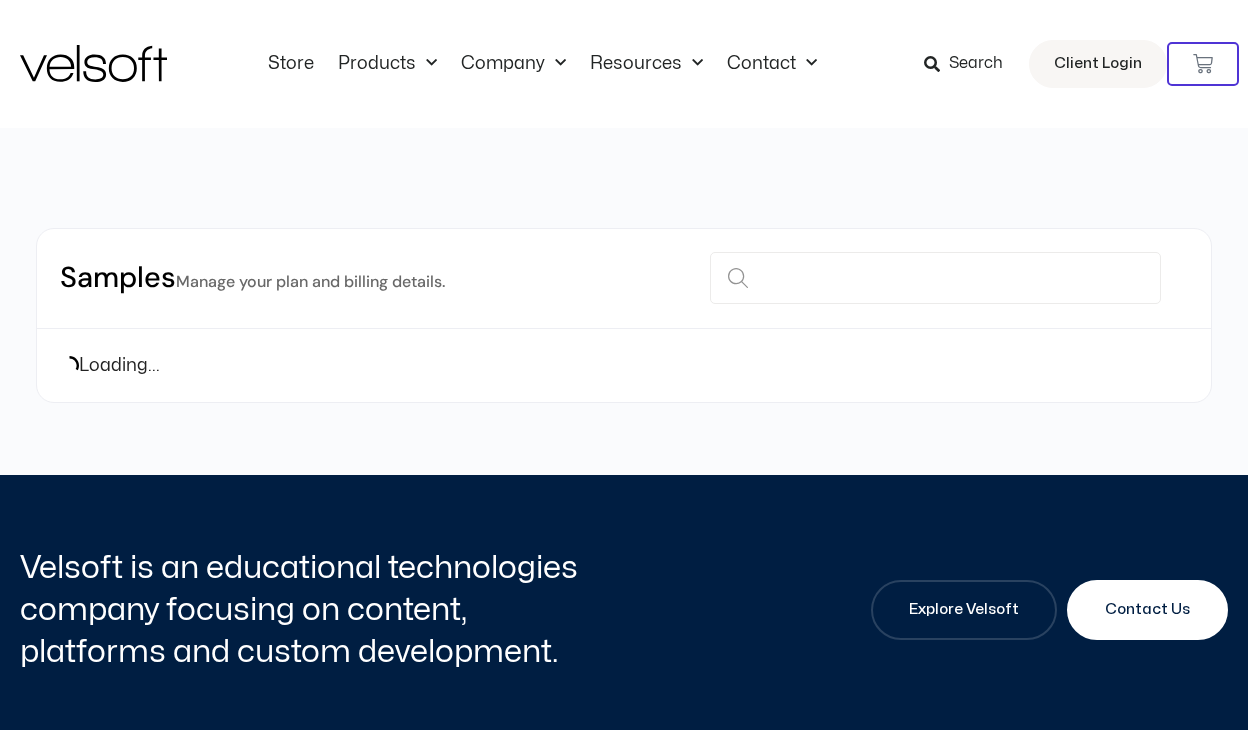 scroll, scrollTop: 0, scrollLeft: 0, axis: both 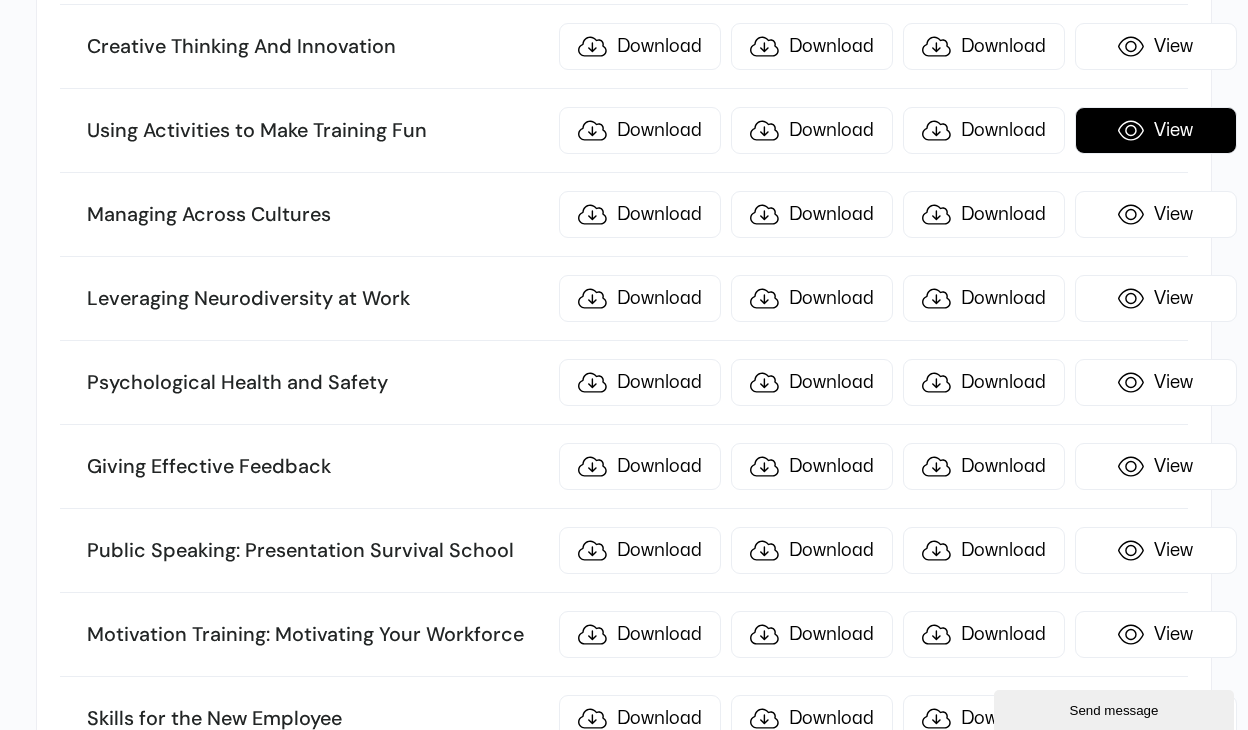 click on "View" at bounding box center [1156, 130] 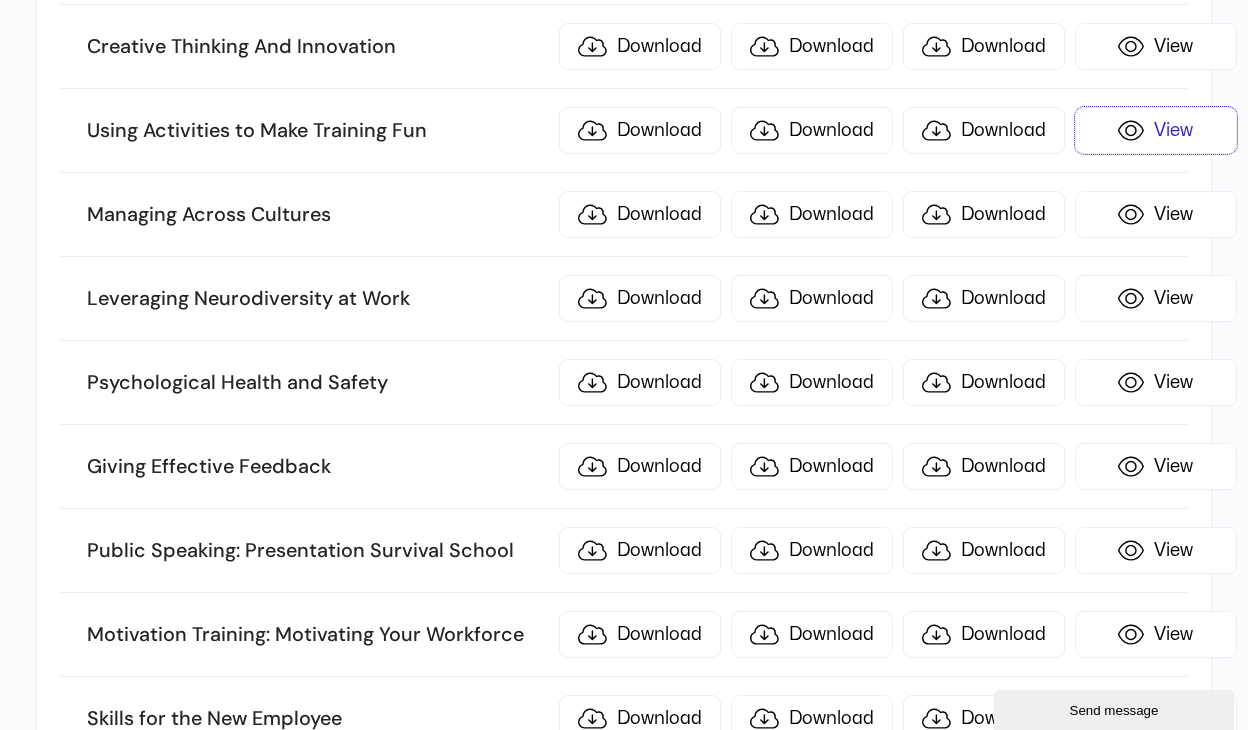 scroll, scrollTop: 0, scrollLeft: 0, axis: both 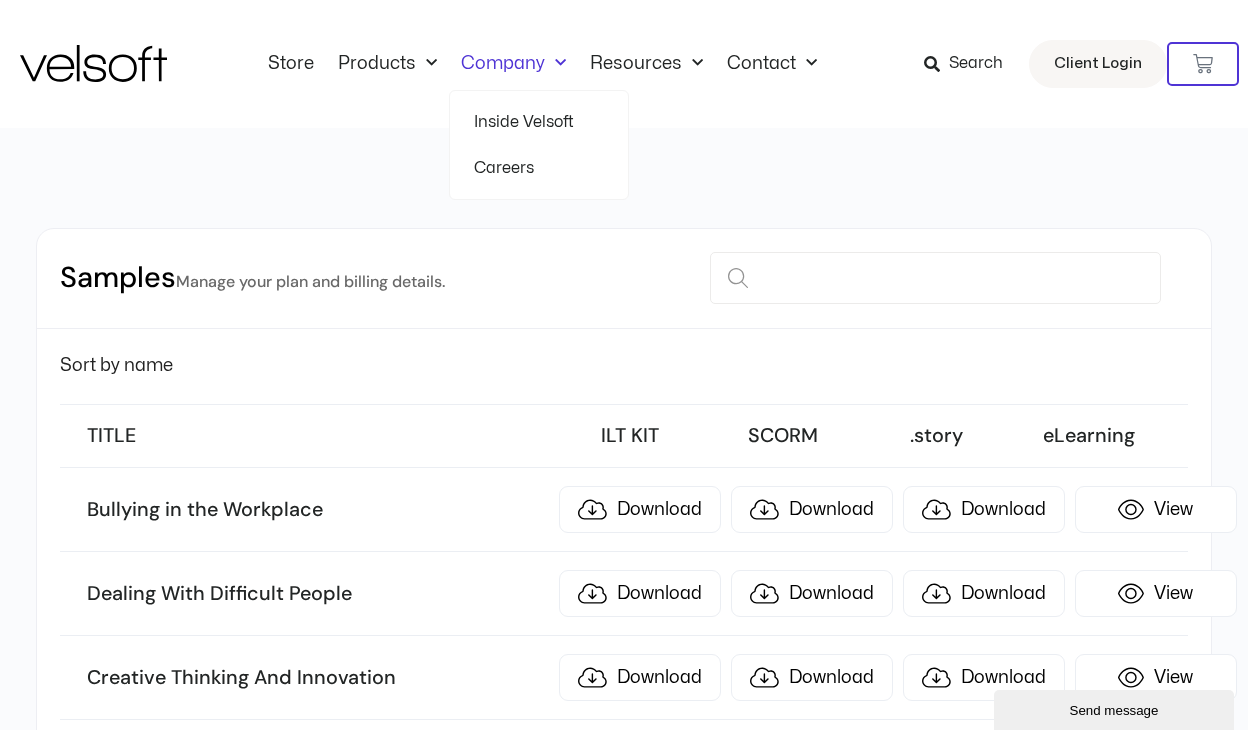 click on "Inside Velsoft" 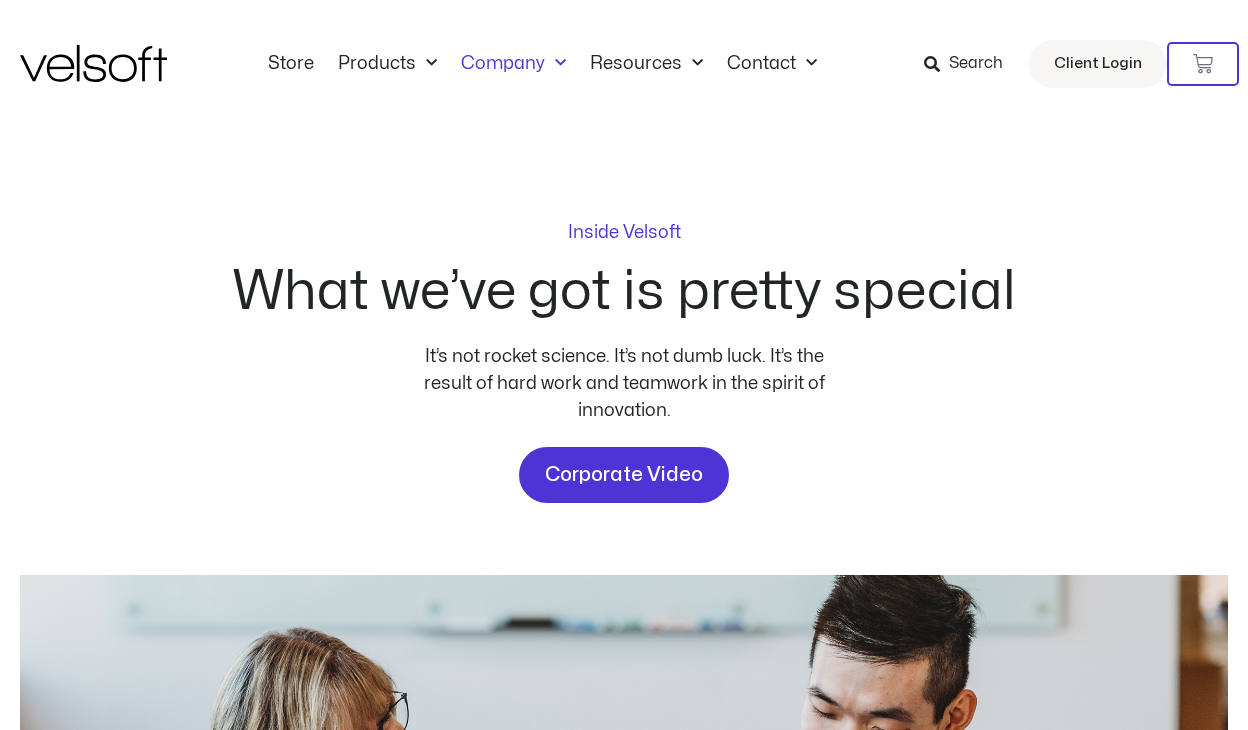 scroll, scrollTop: 0, scrollLeft: 0, axis: both 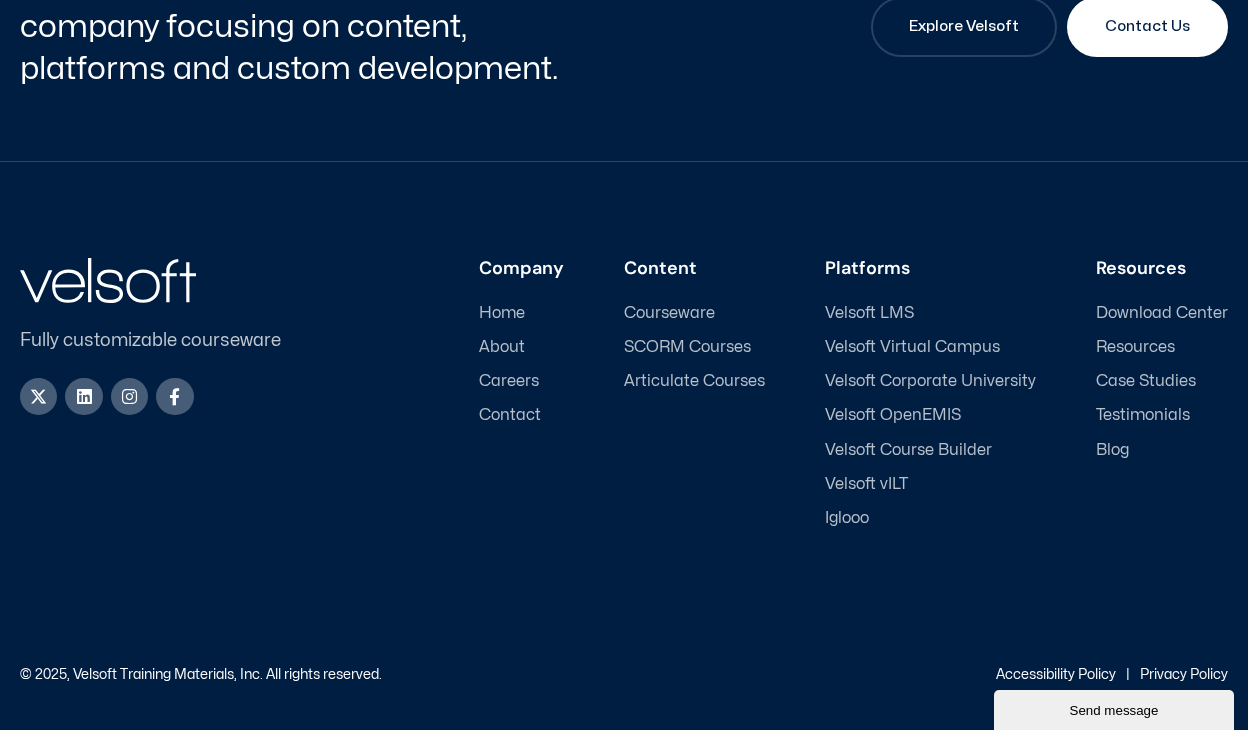 click on "About" at bounding box center (502, 347) 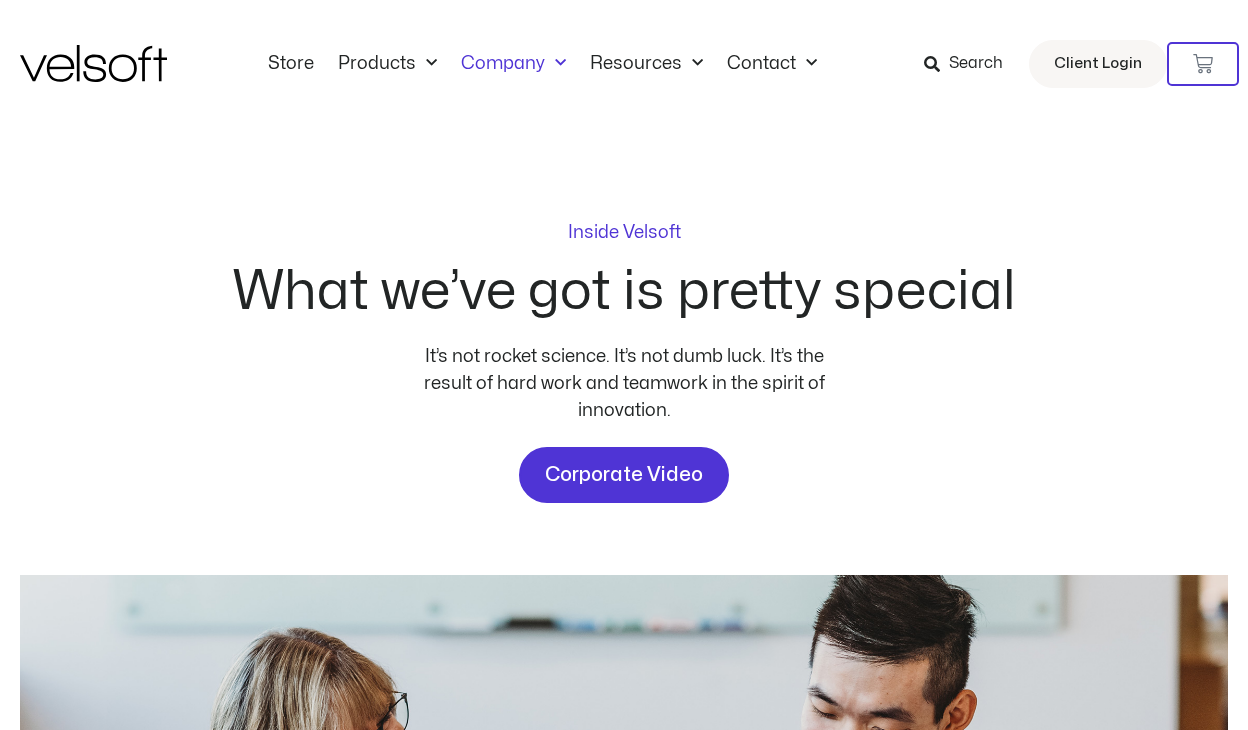 scroll, scrollTop: 0, scrollLeft: 0, axis: both 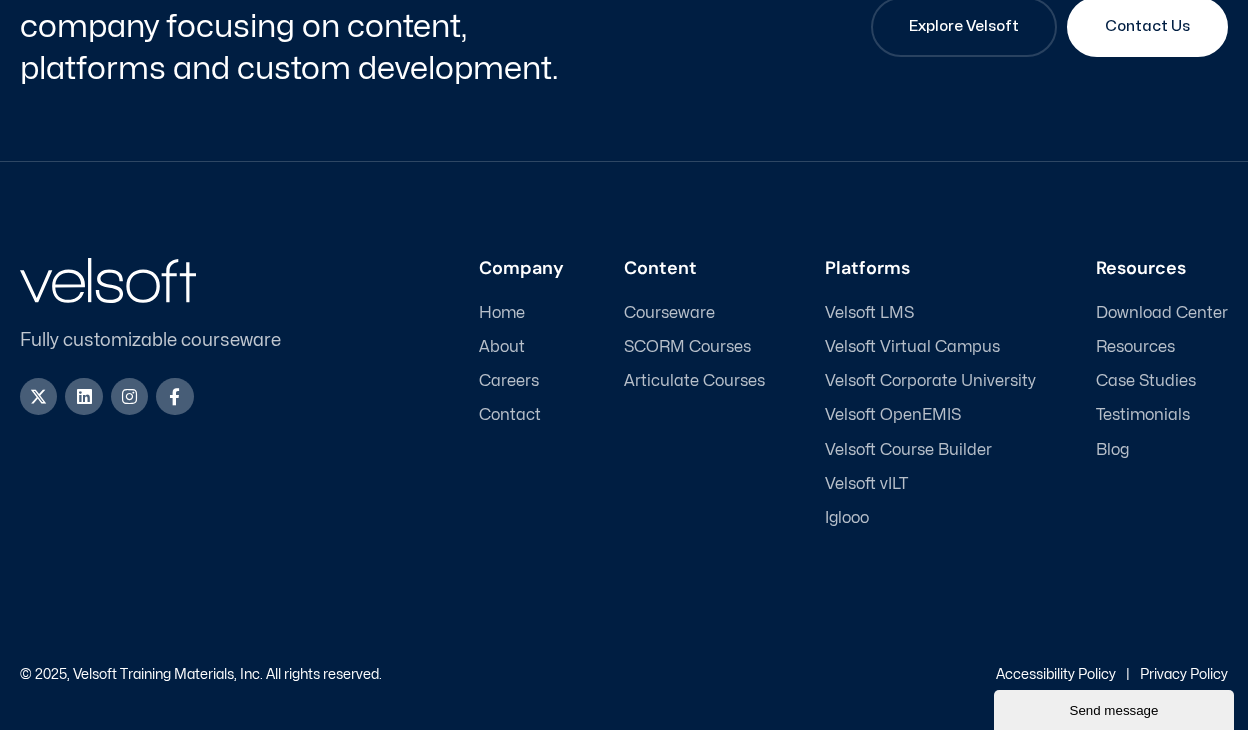 click on "Contact" at bounding box center (510, 415) 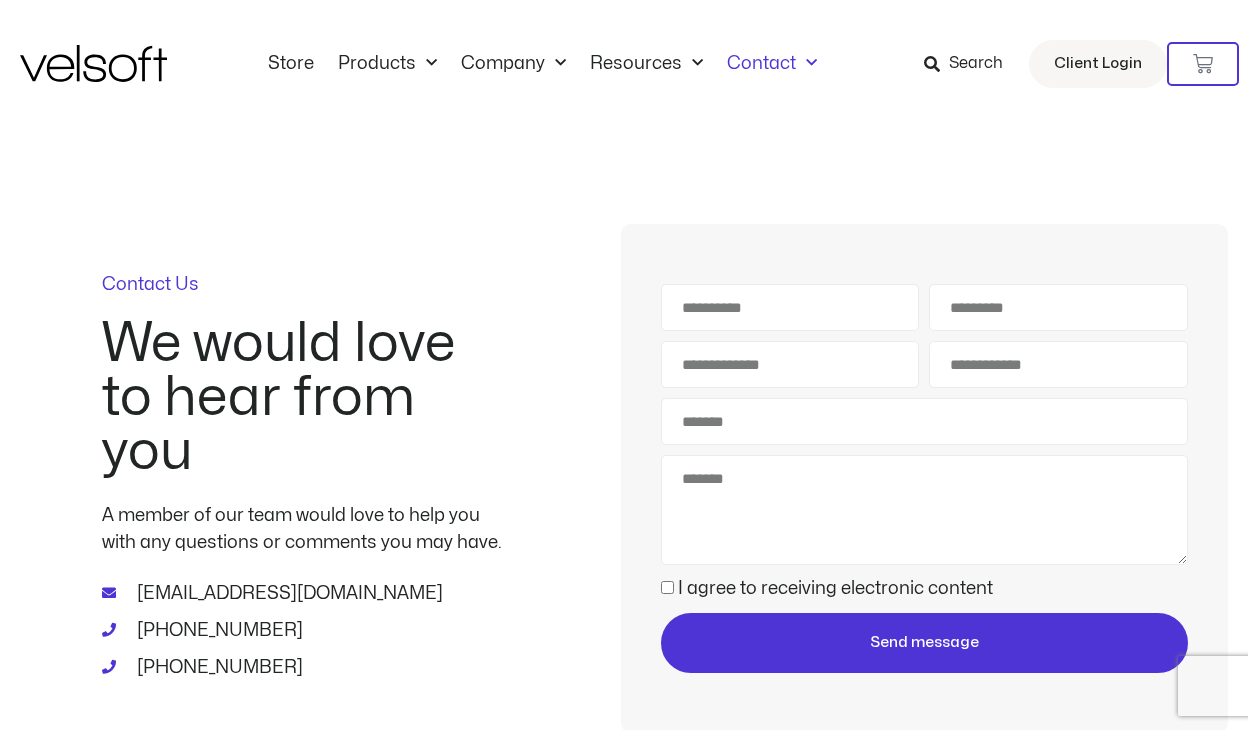 scroll, scrollTop: 0, scrollLeft: 0, axis: both 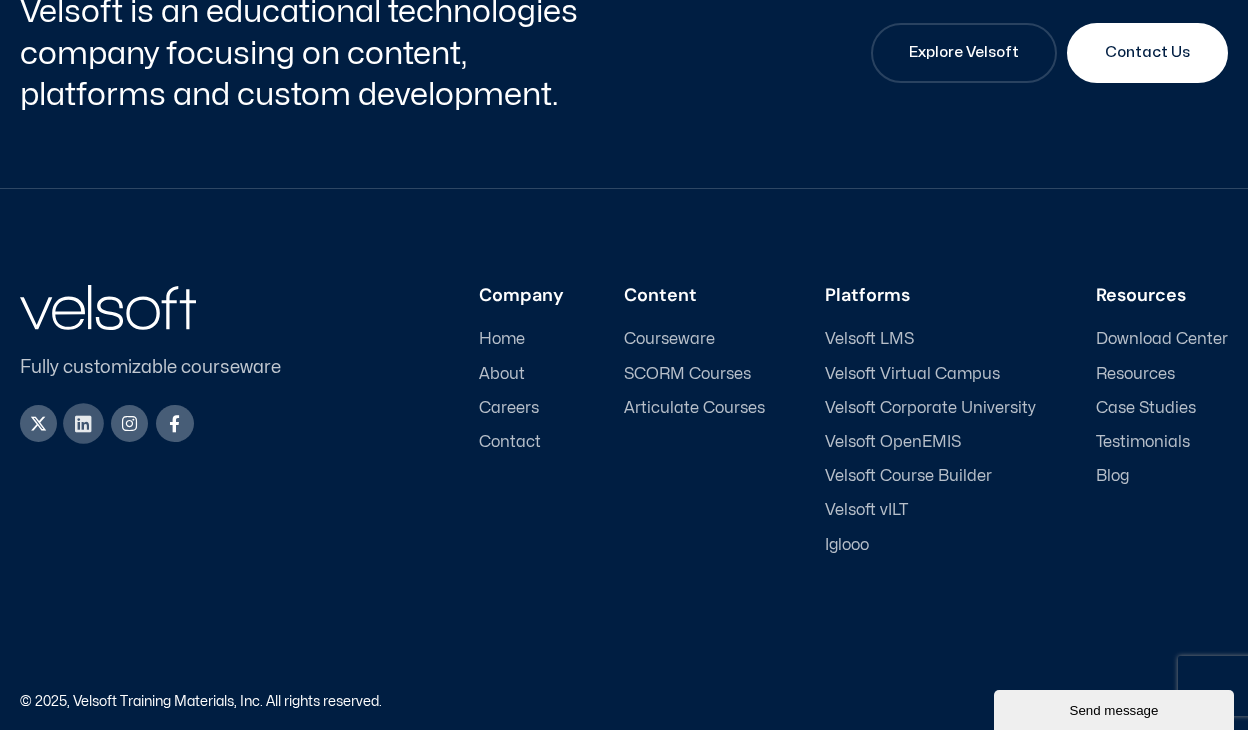 click on "Linkedin" at bounding box center (84, 423) 